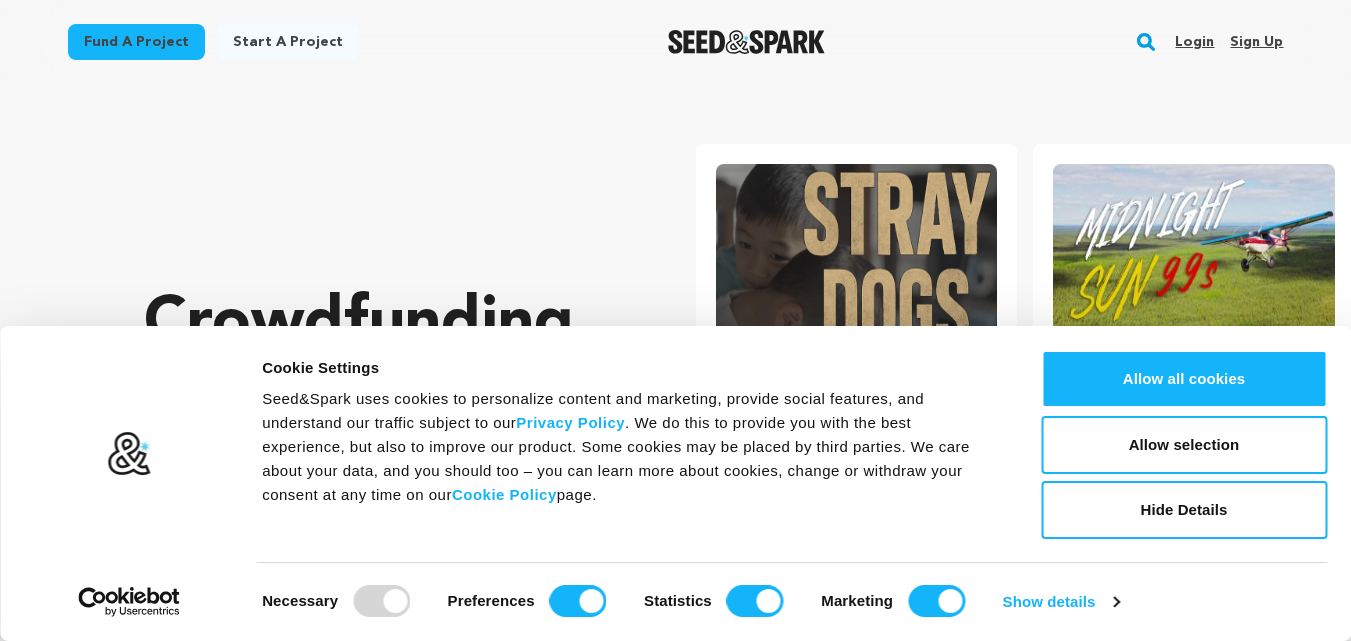 scroll, scrollTop: 0, scrollLeft: 0, axis: both 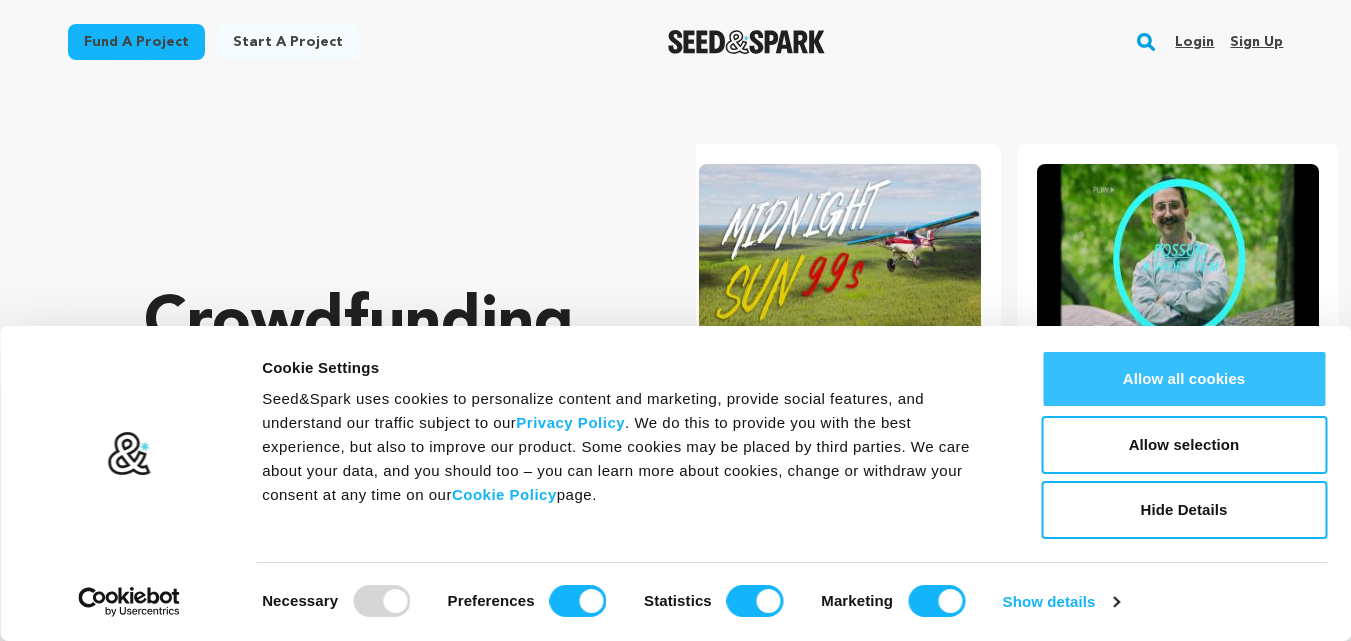 click on "Allow all cookies" at bounding box center [1184, 379] 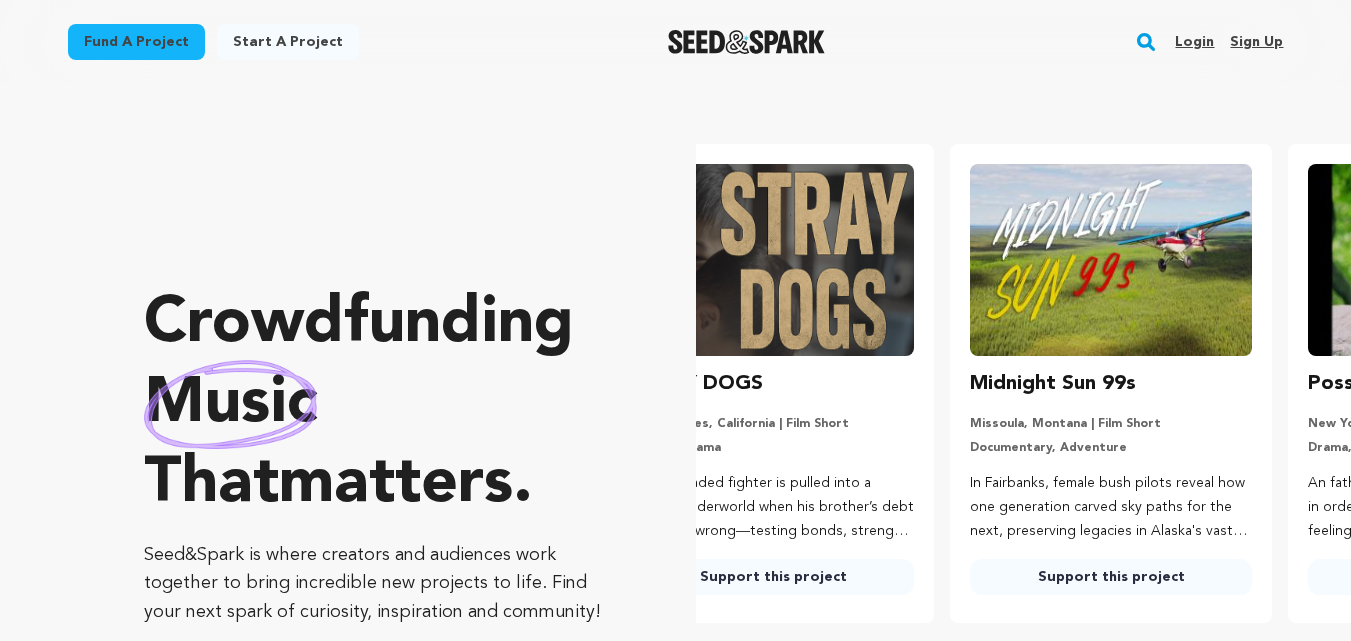 scroll, scrollTop: 0, scrollLeft: 0, axis: both 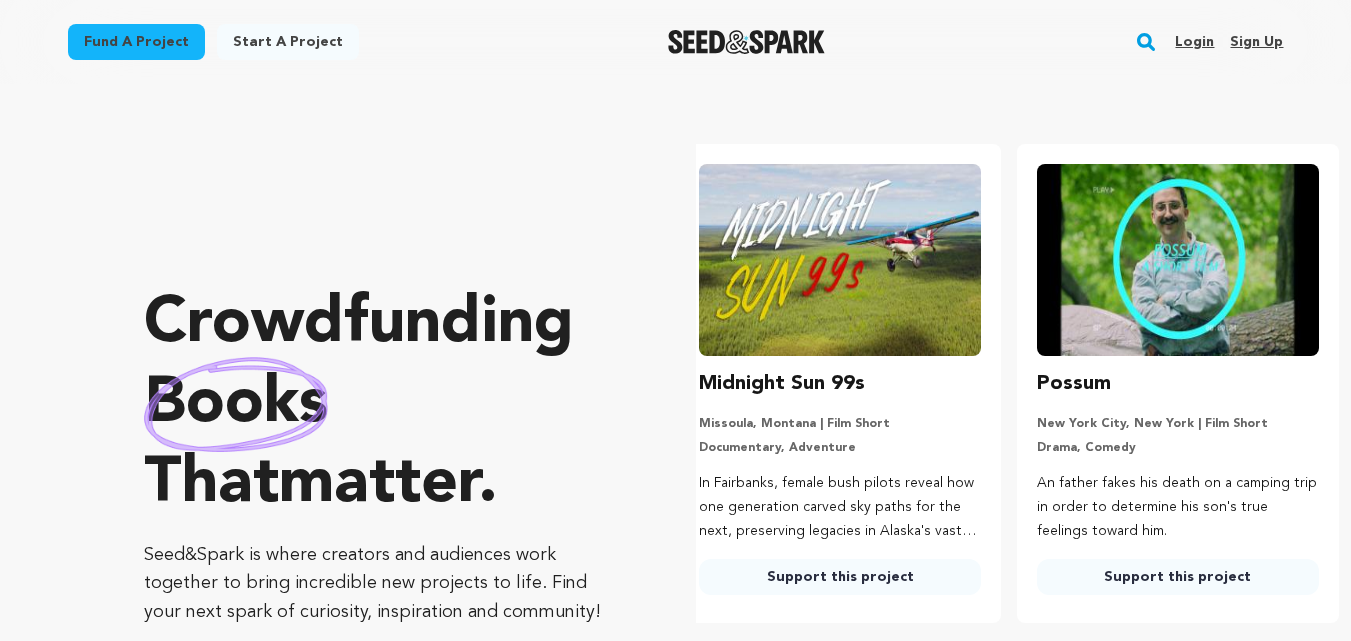 click on "Sign up" at bounding box center (1256, 42) 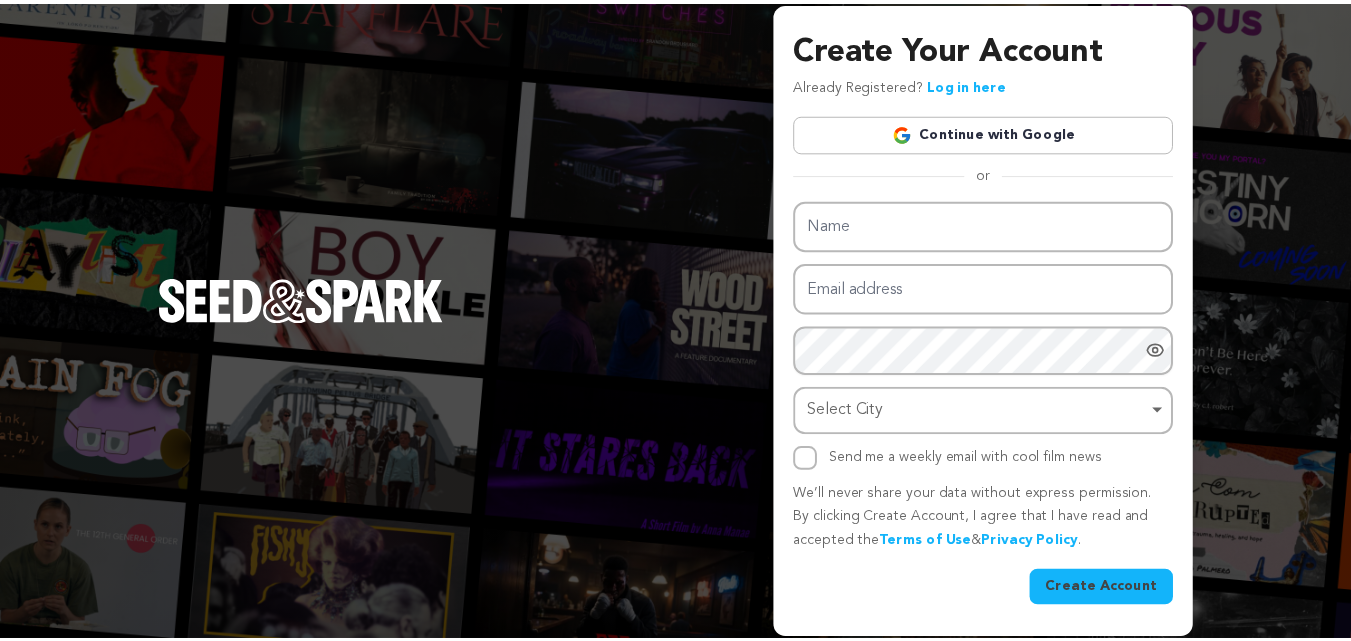 scroll, scrollTop: 0, scrollLeft: 0, axis: both 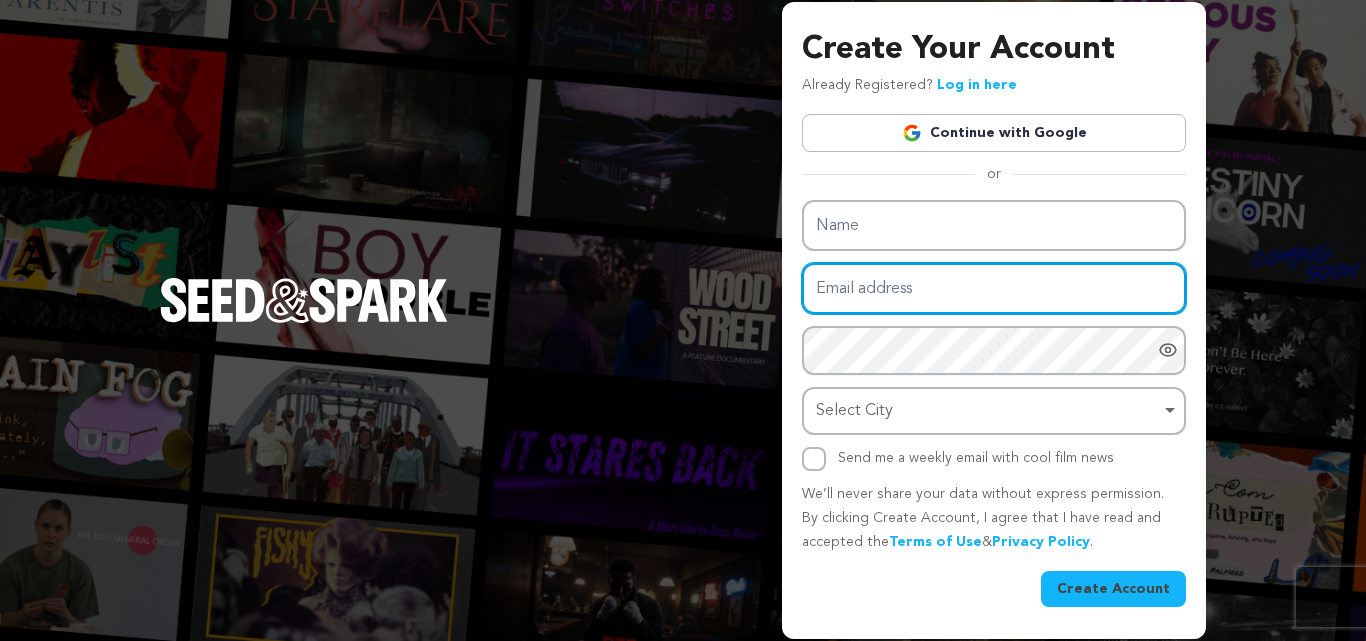 click on "Email address" at bounding box center [994, 288] 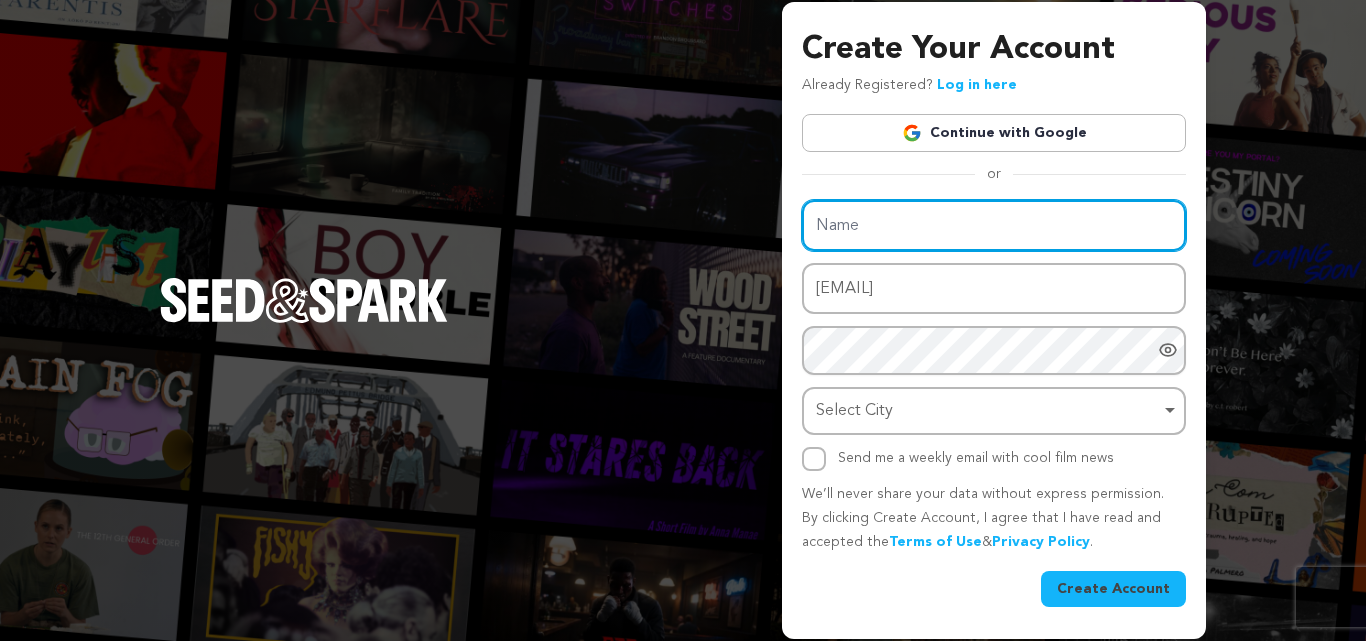 click on "Name" at bounding box center (994, 225) 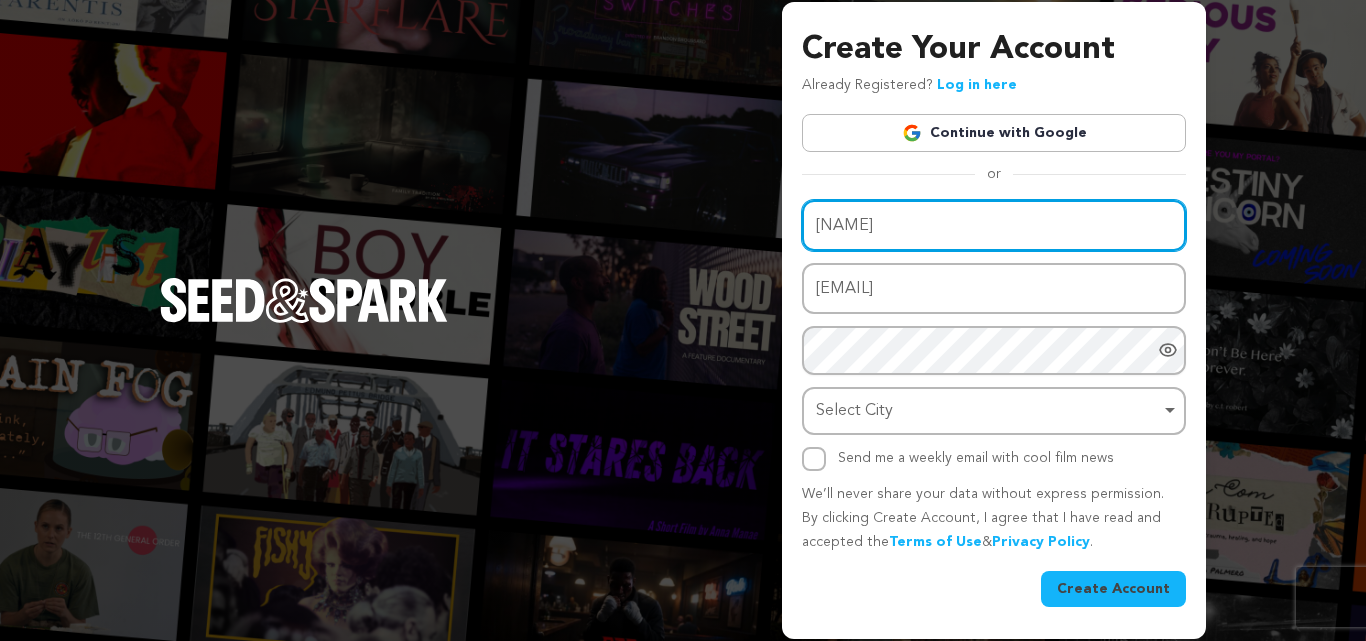 type on "[NAME]" 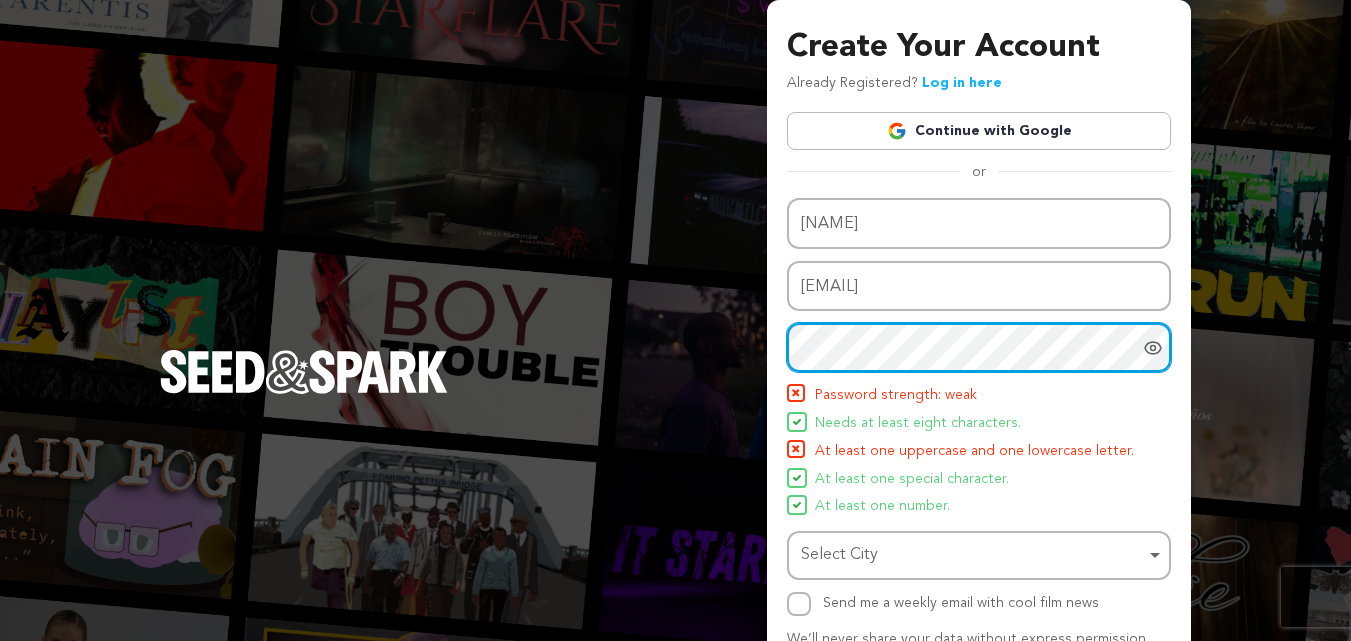 click on "Select City Remove item" at bounding box center (973, 555) 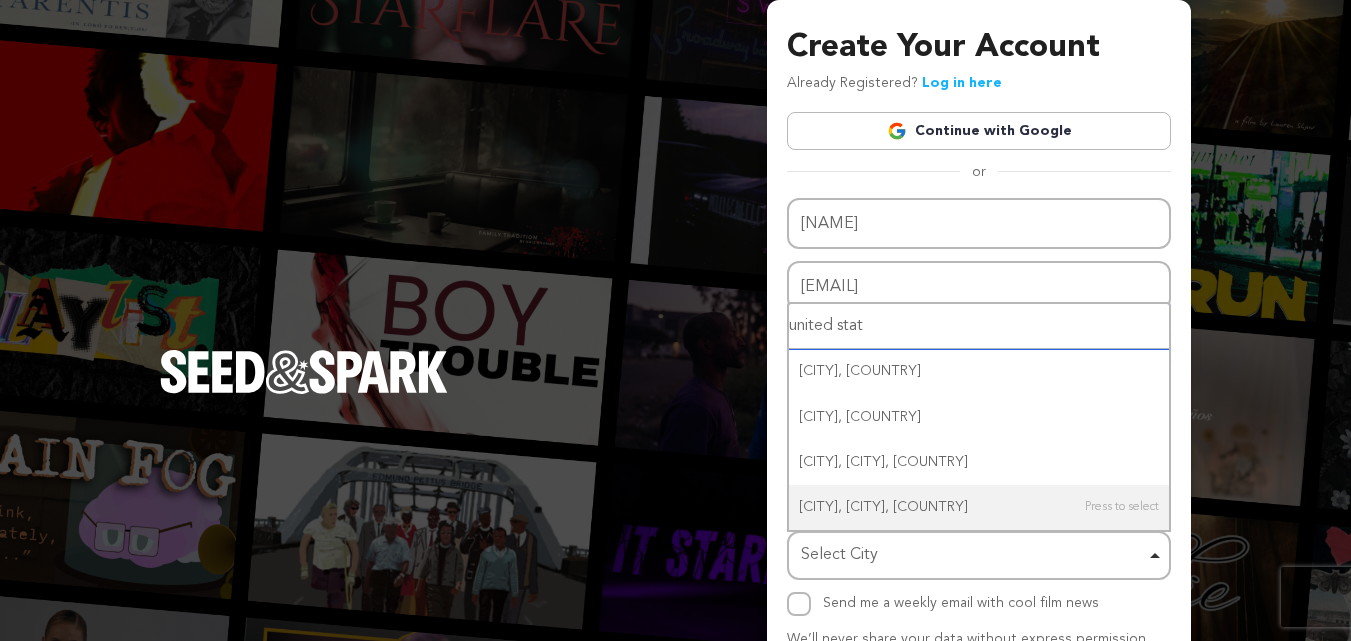 type on "united state" 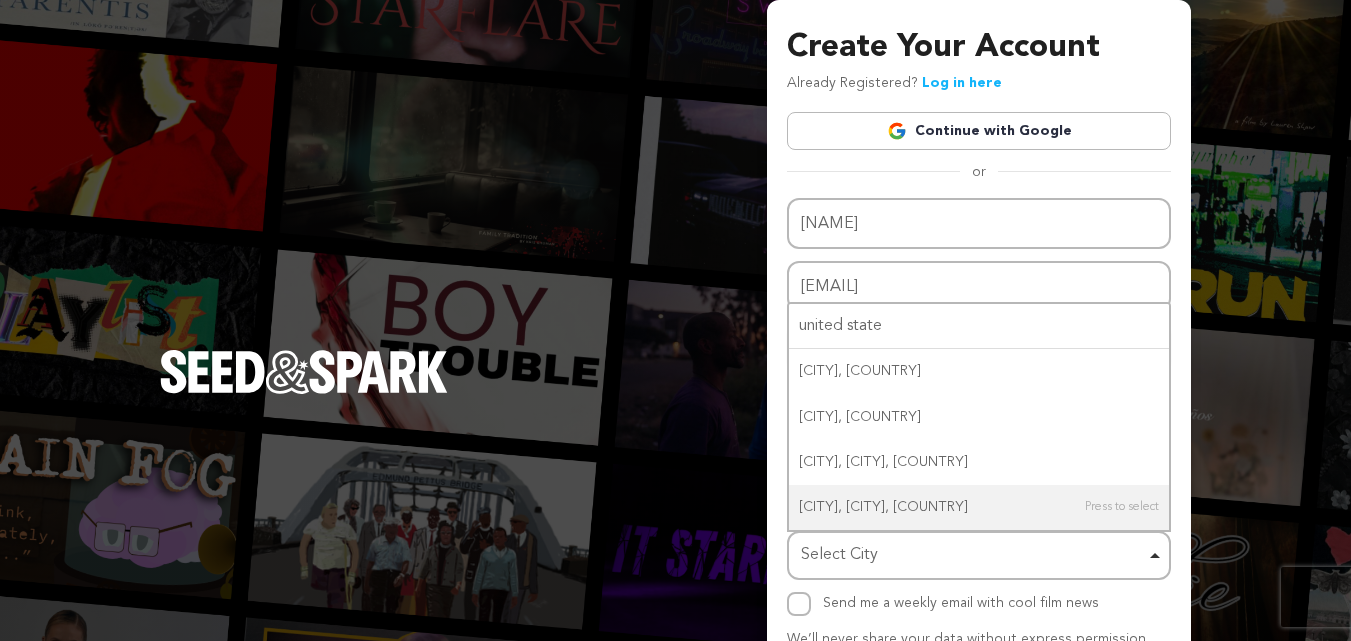 type 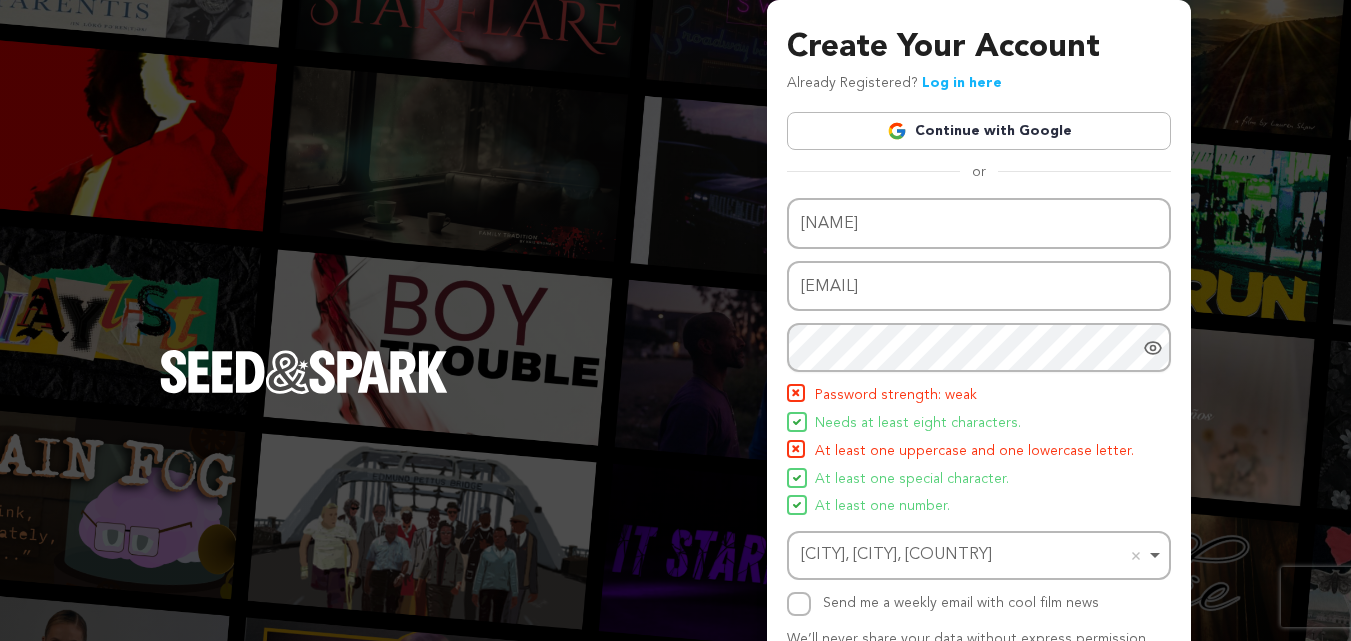 click 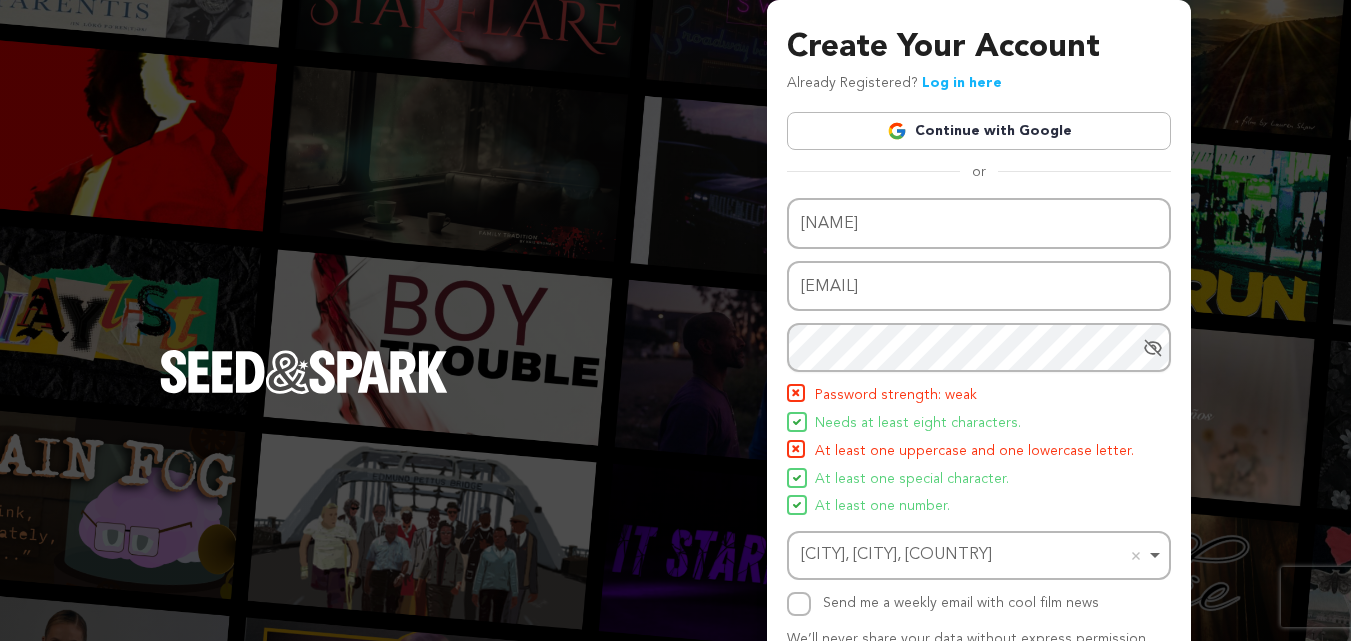 click 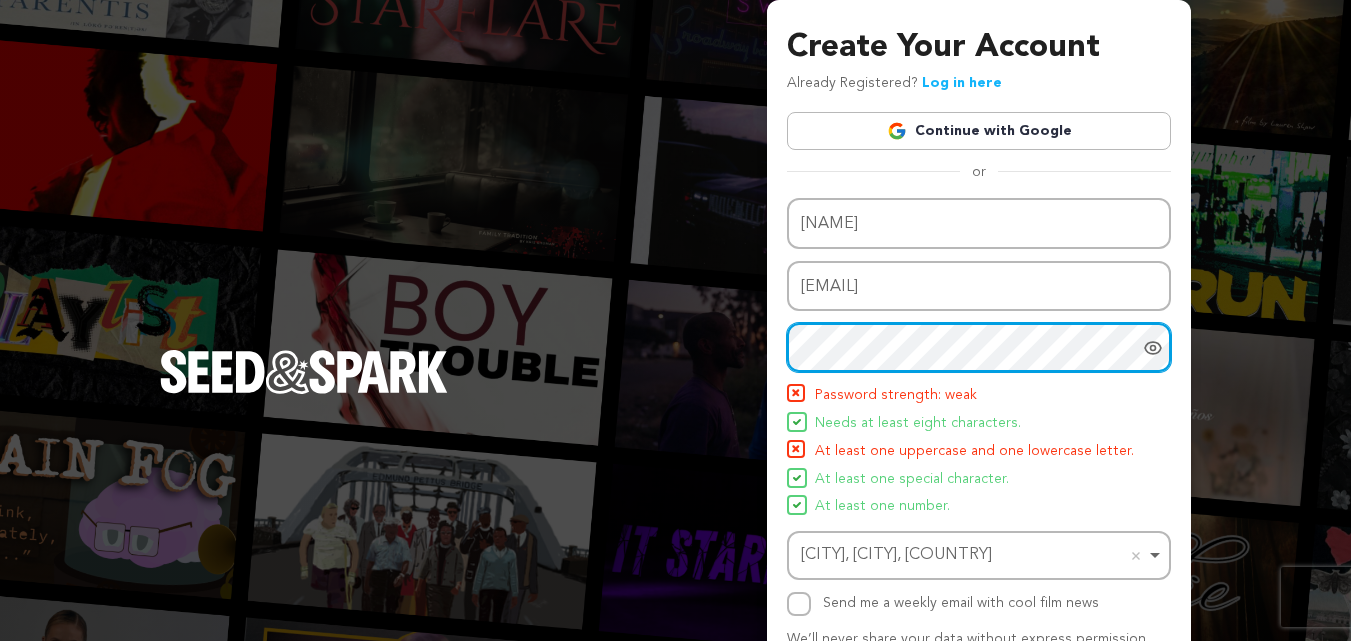 click on "Create Your Account
Already Registered?
Log in here
Continue with Google
or
eyJpdiI6Imk5eDNRay9DSEx5bkoydGFsd3FHYWc9PSIsInZhbHVlIjoicFhMUW1tS05pSDBnUGdud3NaZmN6UT09IiwibWFjIjoiYjYxZTliNDMwM2NlYzdmMTBiYTdiZDE5MzQ2MmE0OTBmZmM5OWNiNzdmODFhNjg0ODc4ODVkOTJkZjA0ZDQzYiIsInRhZyI6IiJ9" at bounding box center (675, 391) 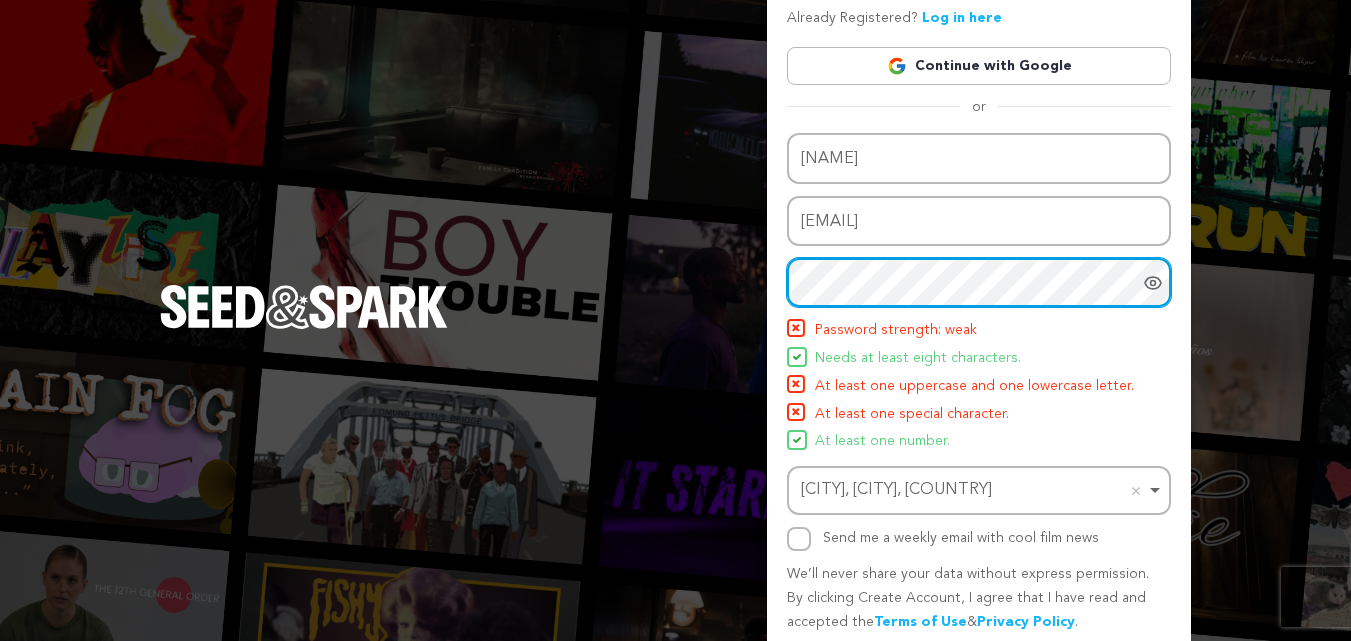 scroll, scrollTop: 142, scrollLeft: 0, axis: vertical 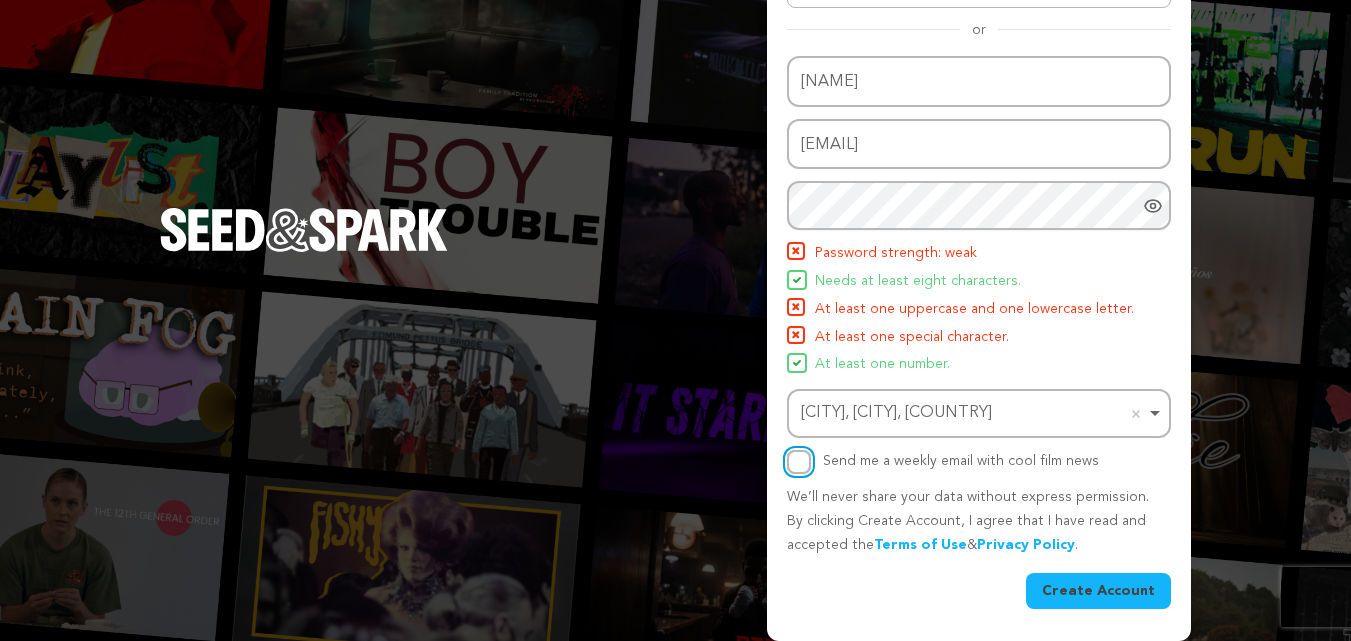 click on "Send me a weekly email with cool film news" at bounding box center (799, 462) 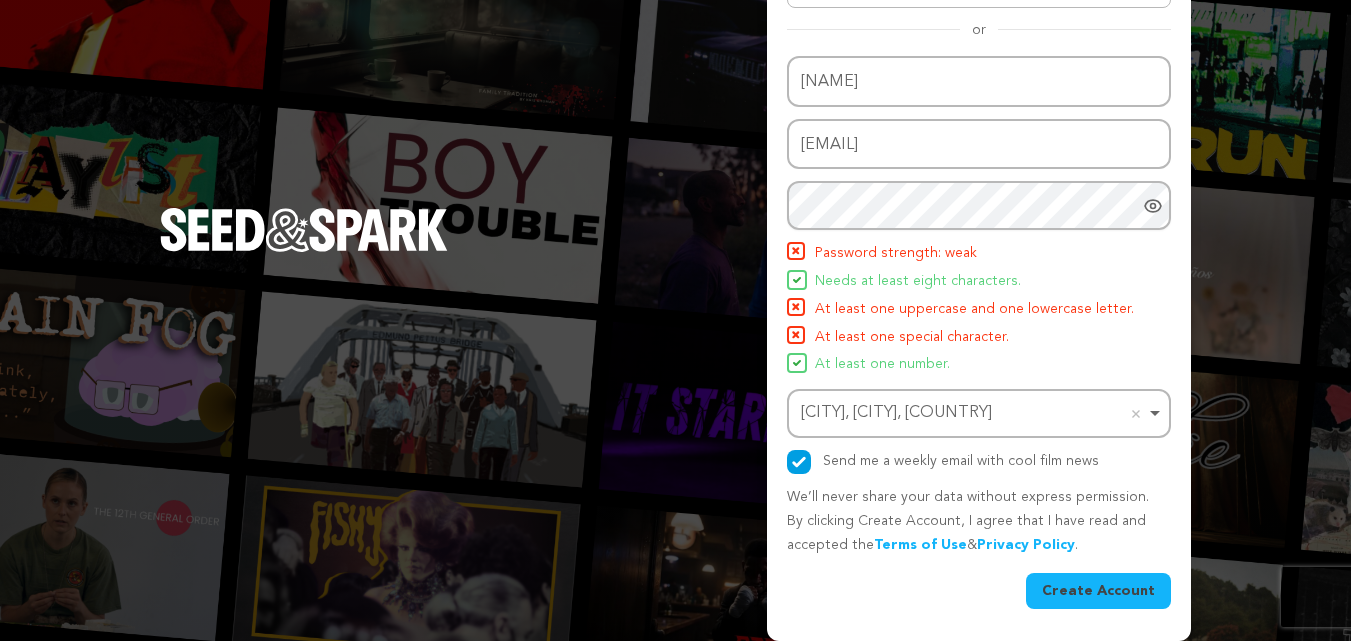 click at bounding box center (1157, 205) 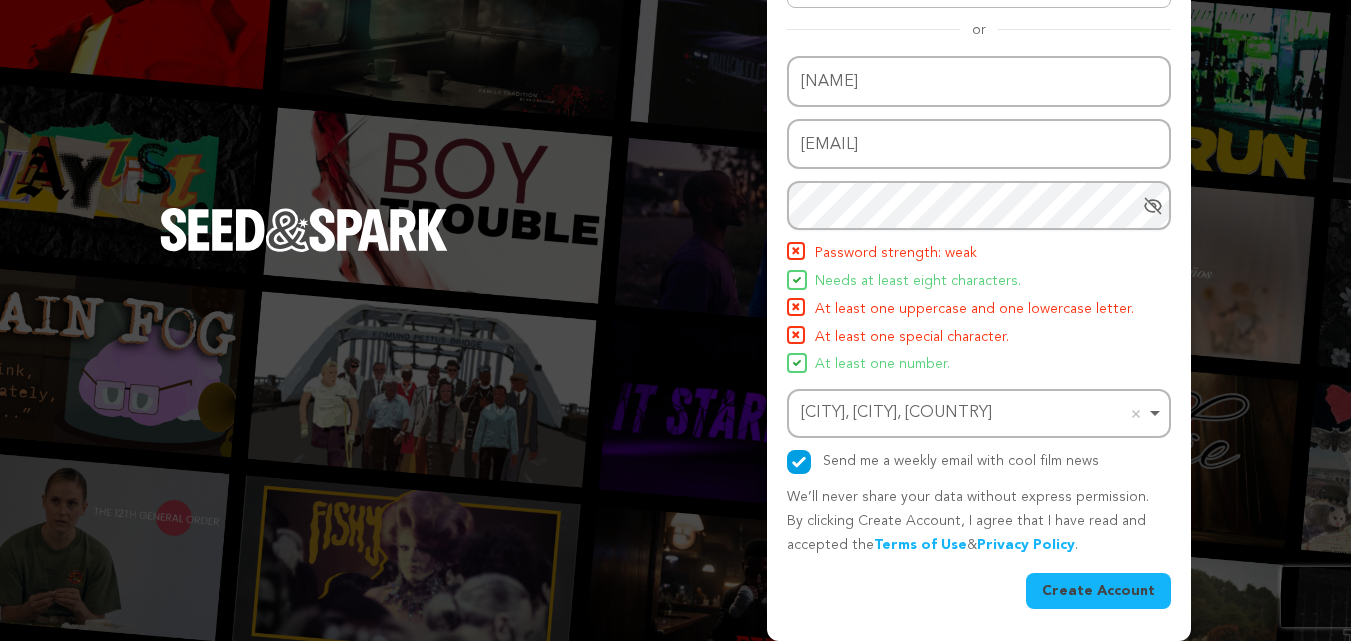 click 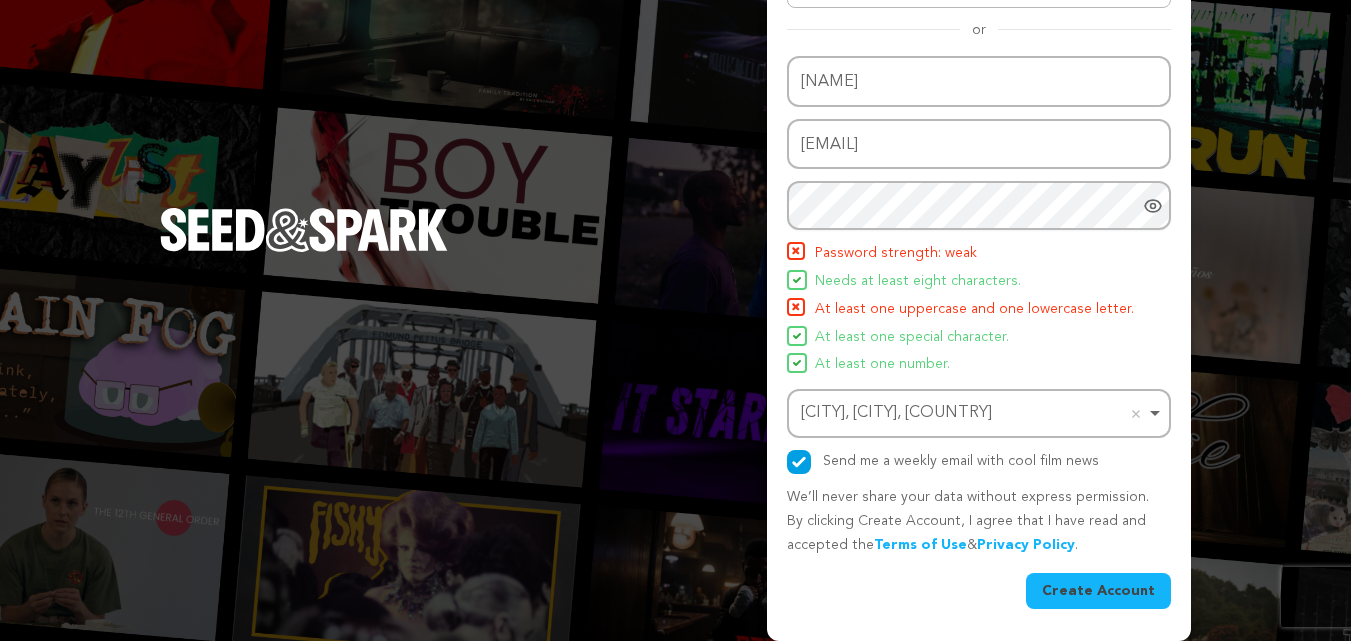 click 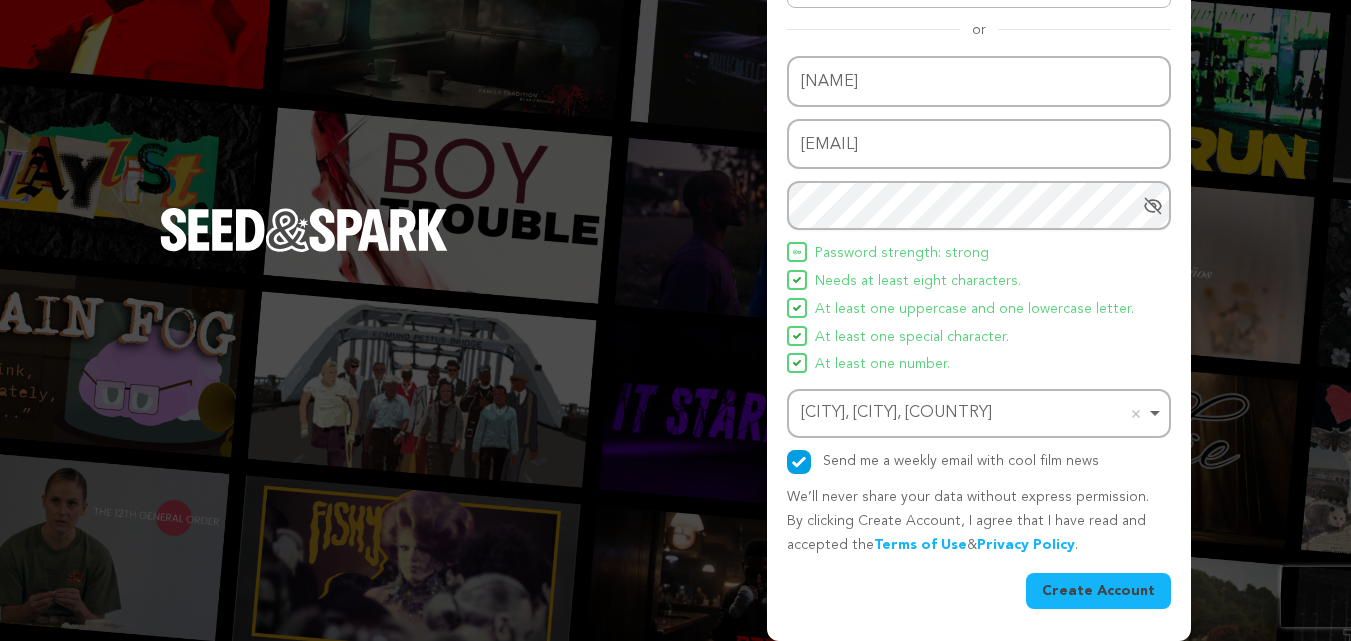 click on "Create Account" at bounding box center (1098, 591) 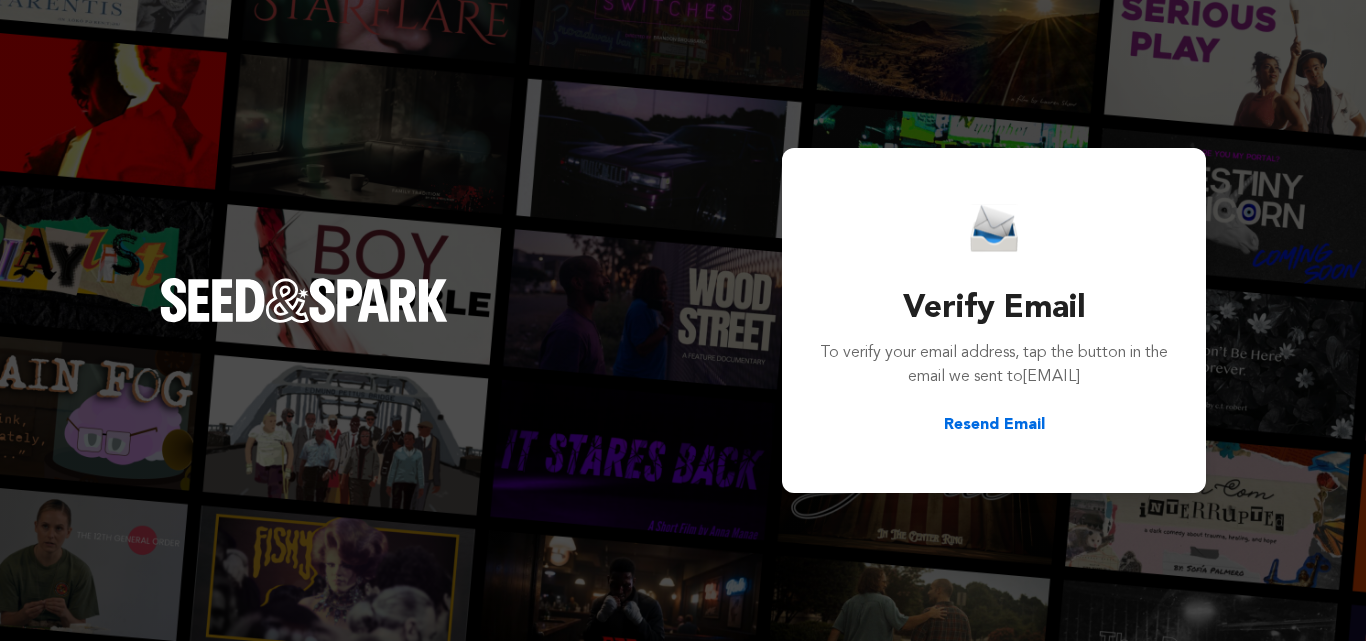 scroll, scrollTop: 0, scrollLeft: 0, axis: both 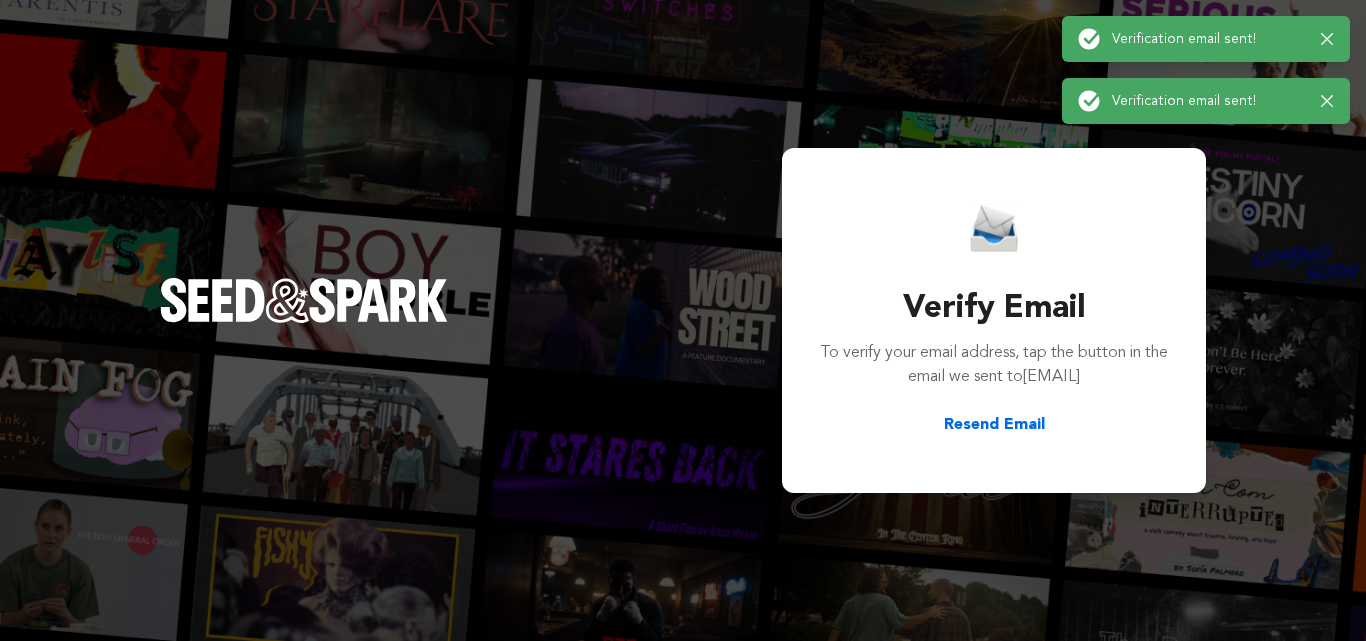 click on "Verification email sent!" at bounding box center [1208, 101] 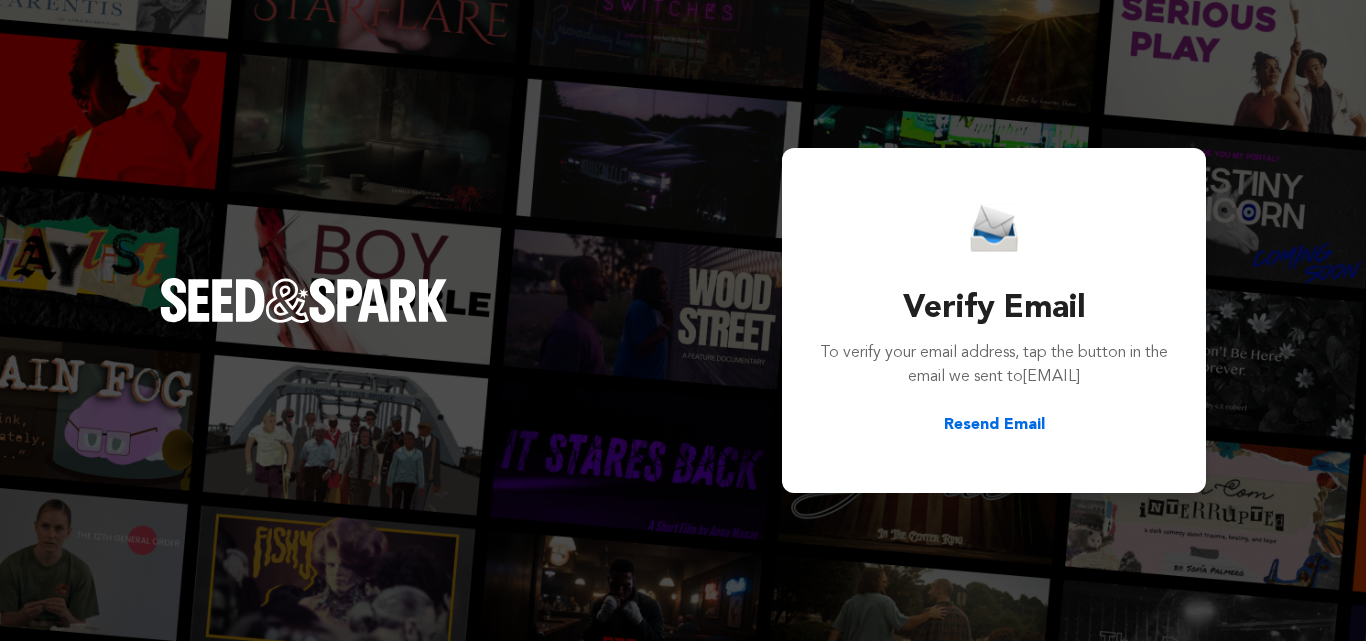 click on "Verify Email
To verify your email address, tap the button in the email we sent to
[EMAIL]
Resend Email" at bounding box center (683, 320) 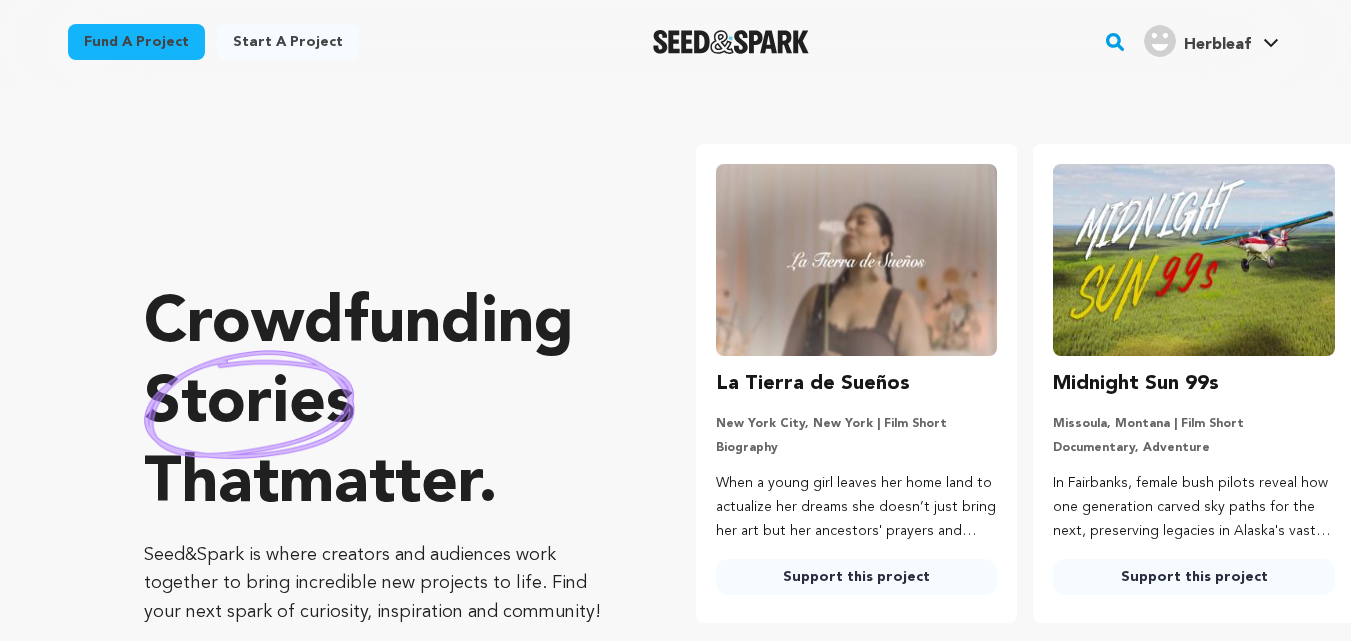 scroll, scrollTop: 0, scrollLeft: 0, axis: both 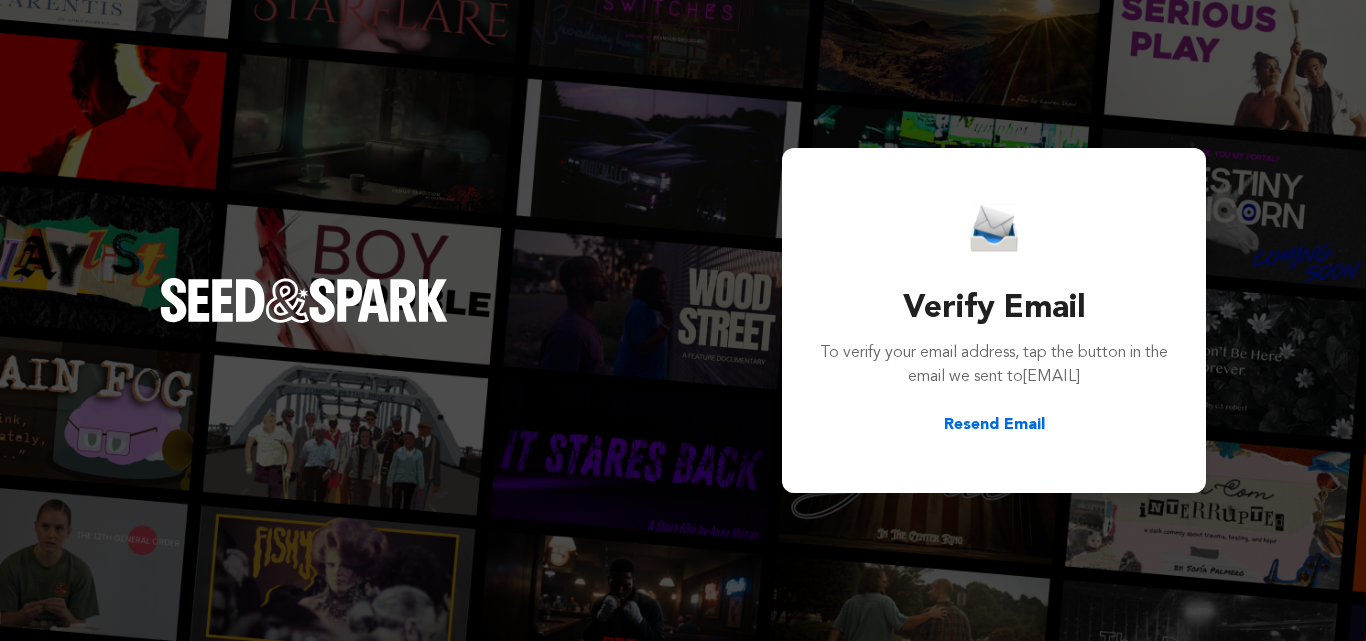 click on "Verify Email
To verify your email address, tap the button in the email we sent to
abdullah.celestadigitals@gmail.com
Resend Email" at bounding box center (683, 320) 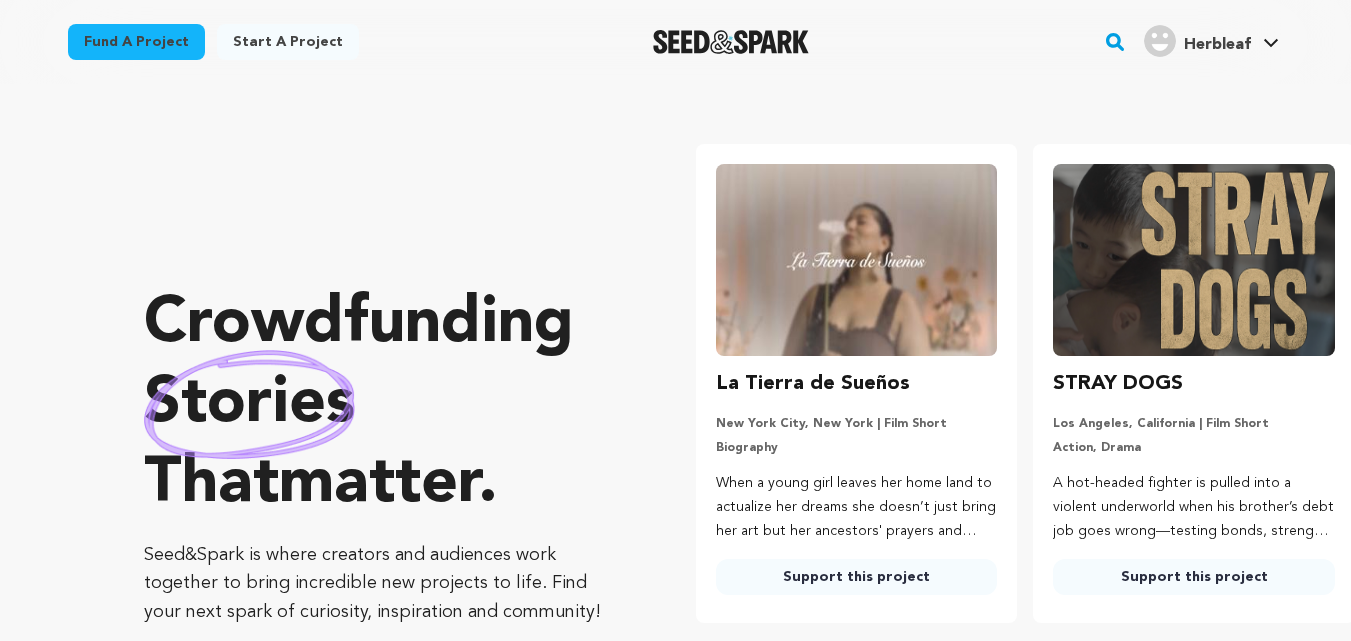 scroll, scrollTop: 0, scrollLeft: 0, axis: both 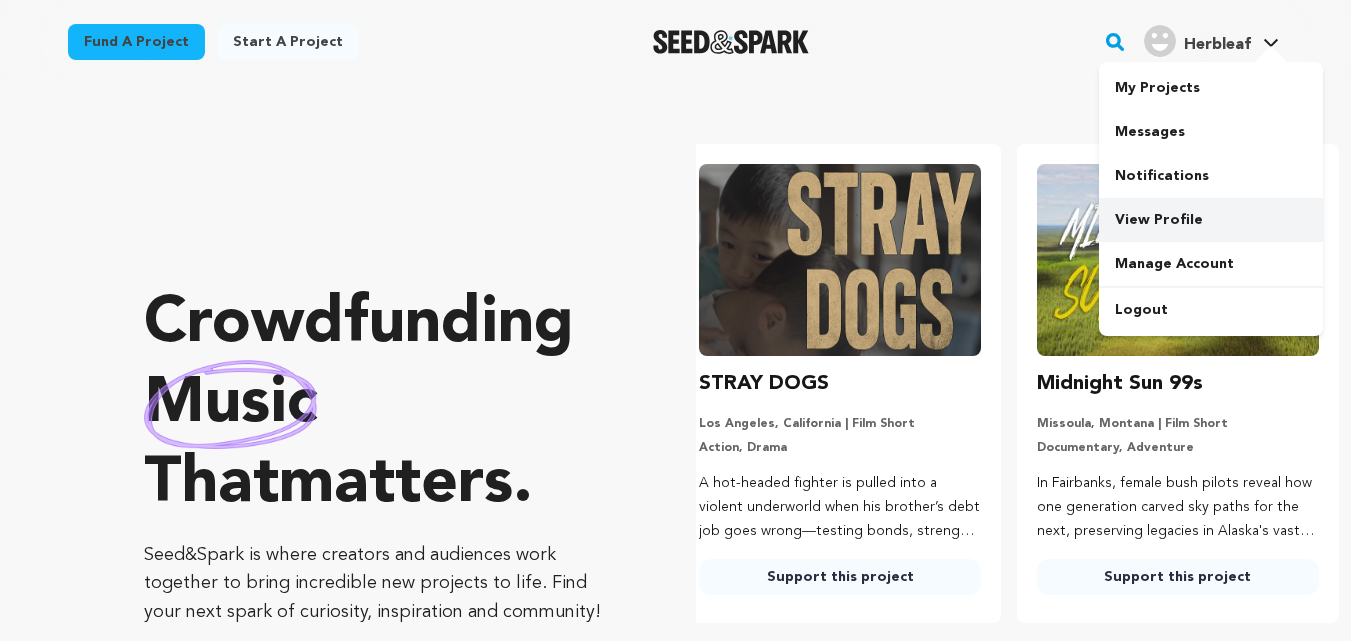 click on "View Profile" at bounding box center [1211, 220] 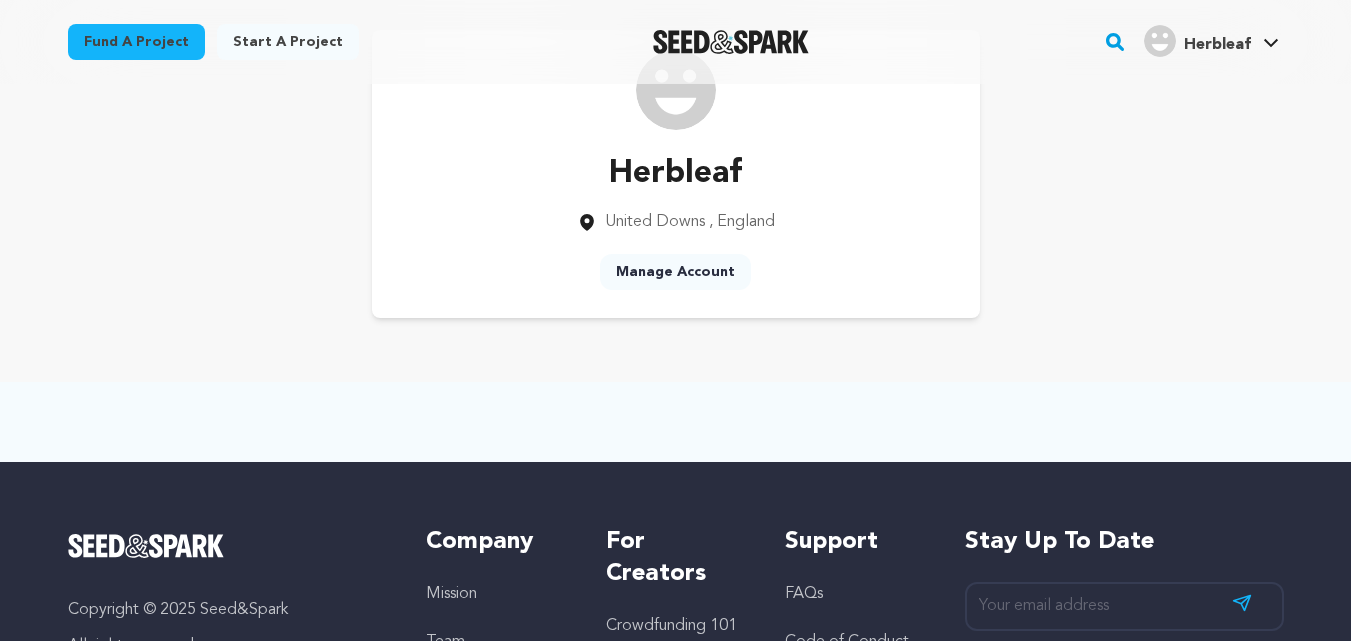 scroll, scrollTop: 96, scrollLeft: 0, axis: vertical 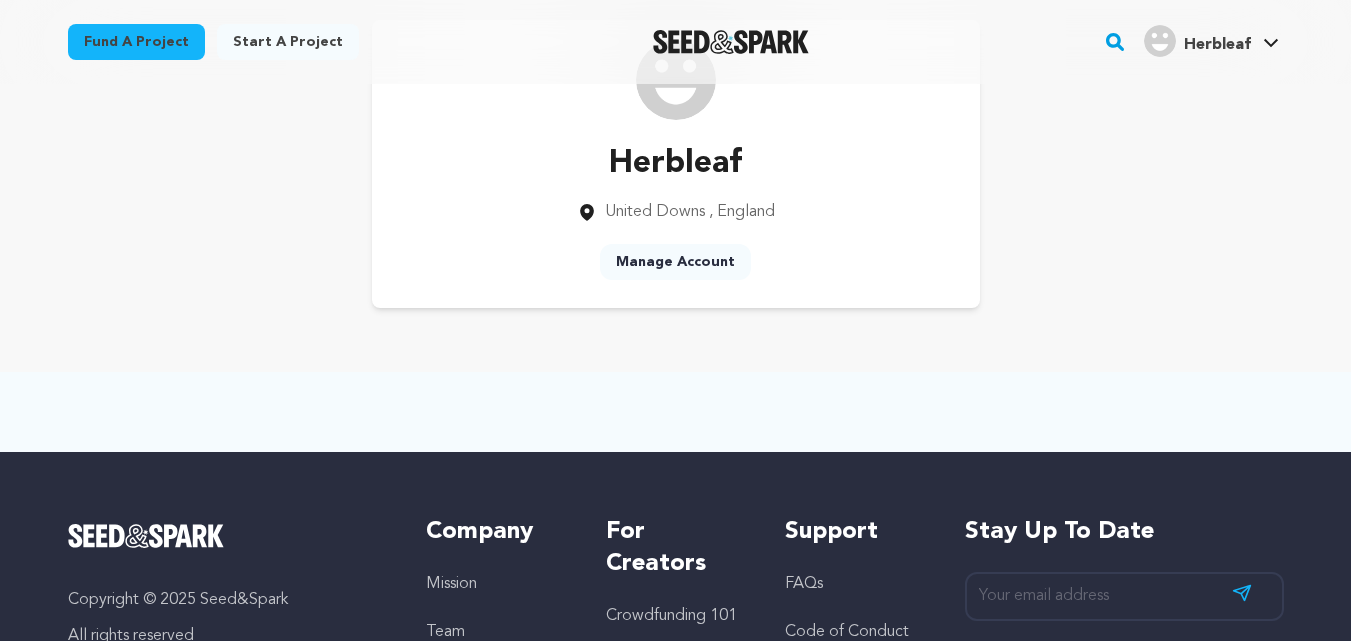click on "Manage Account" at bounding box center [675, 262] 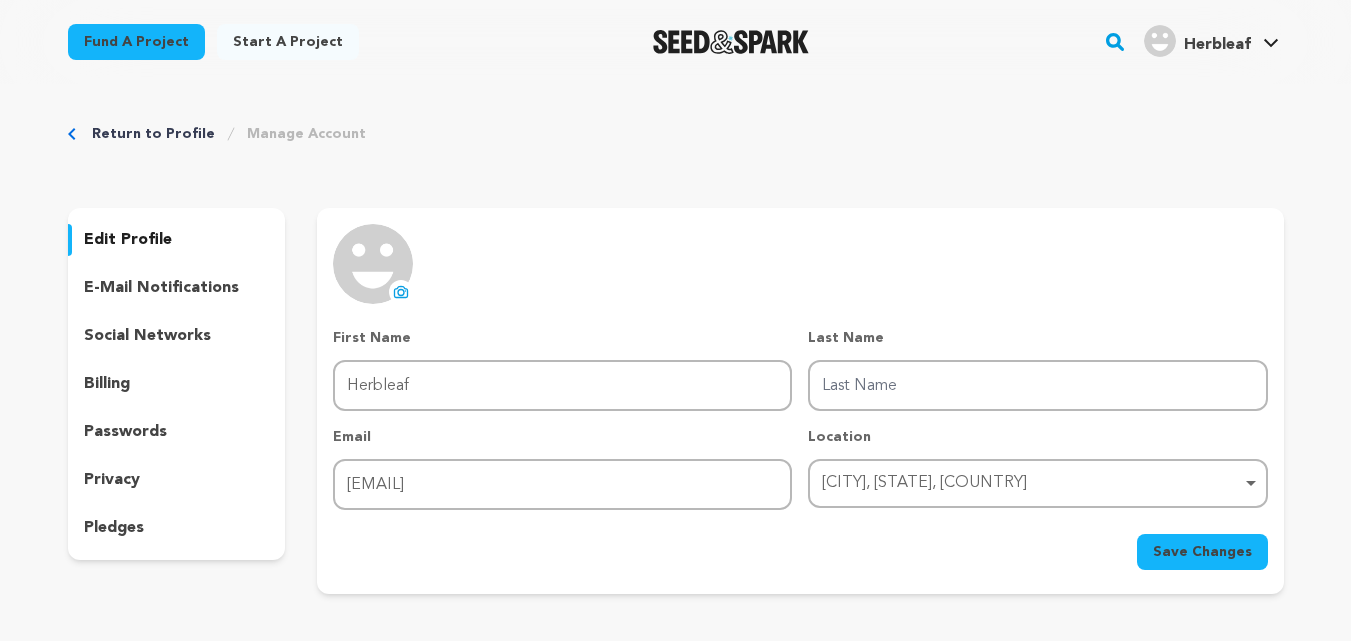 scroll, scrollTop: 0, scrollLeft: 0, axis: both 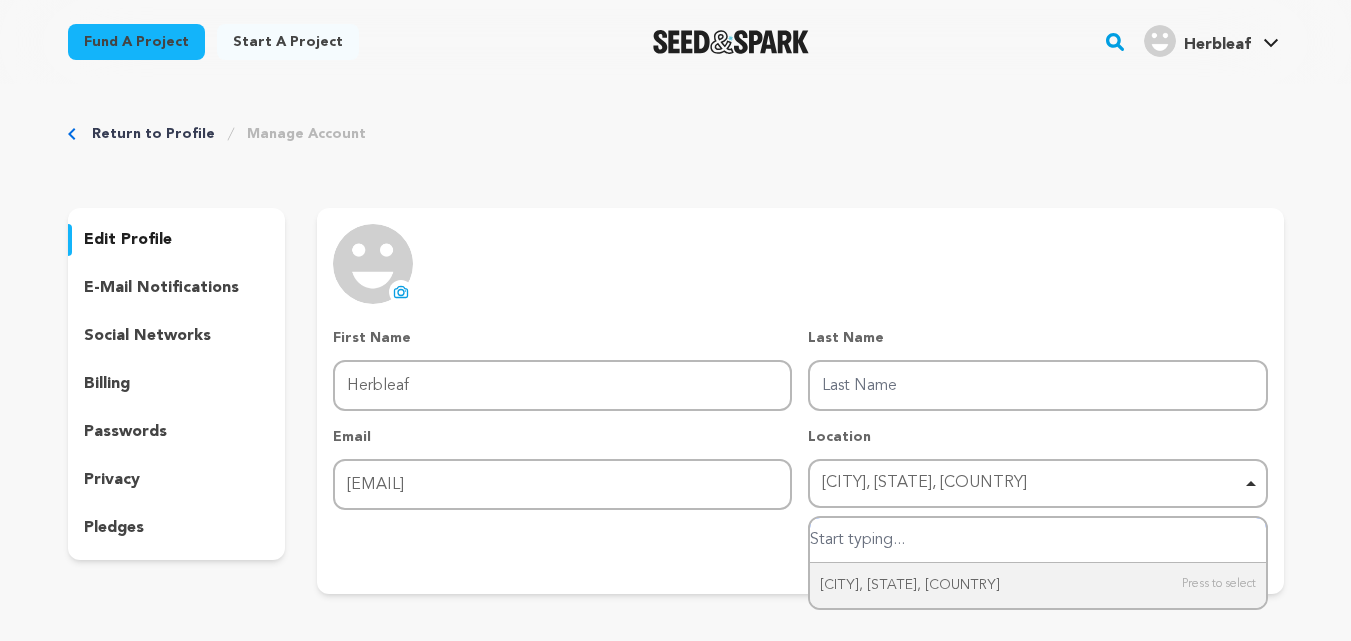 drag, startPoint x: 830, startPoint y: 480, endPoint x: 1135, endPoint y: 470, distance: 305.16388 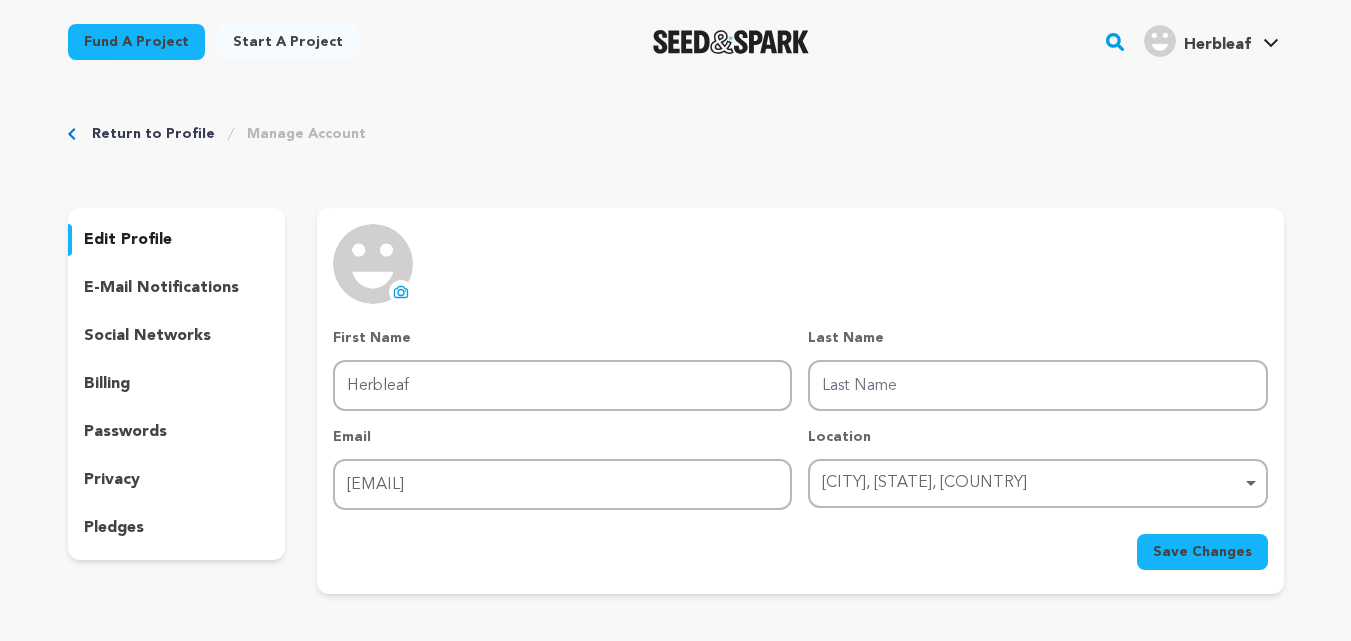 drag, startPoint x: 1135, startPoint y: 470, endPoint x: 1241, endPoint y: 473, distance: 106.04244 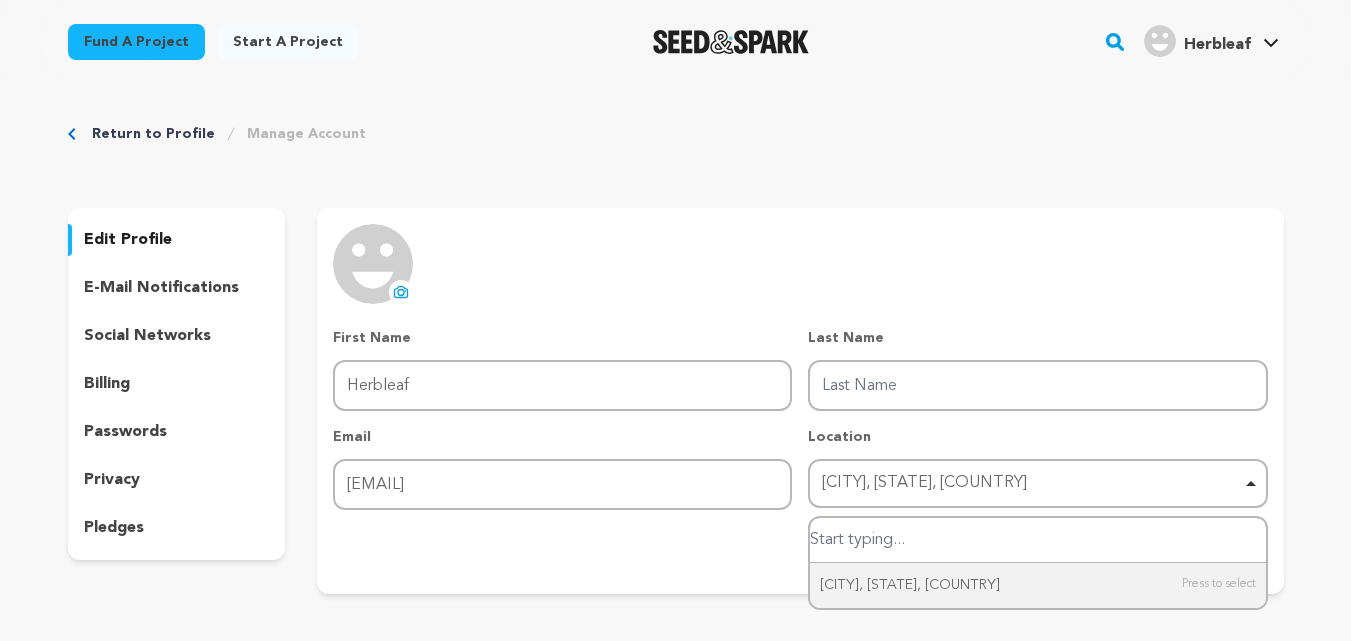 click at bounding box center [1037, 540] 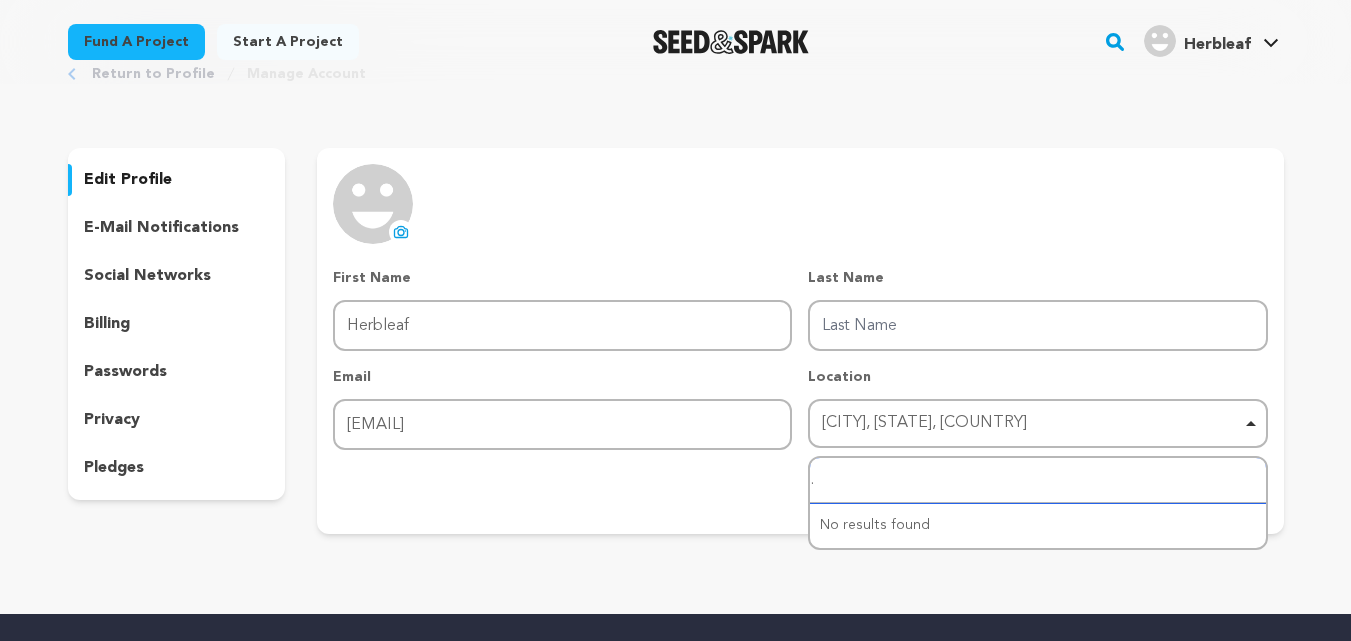 scroll, scrollTop: 54, scrollLeft: 0, axis: vertical 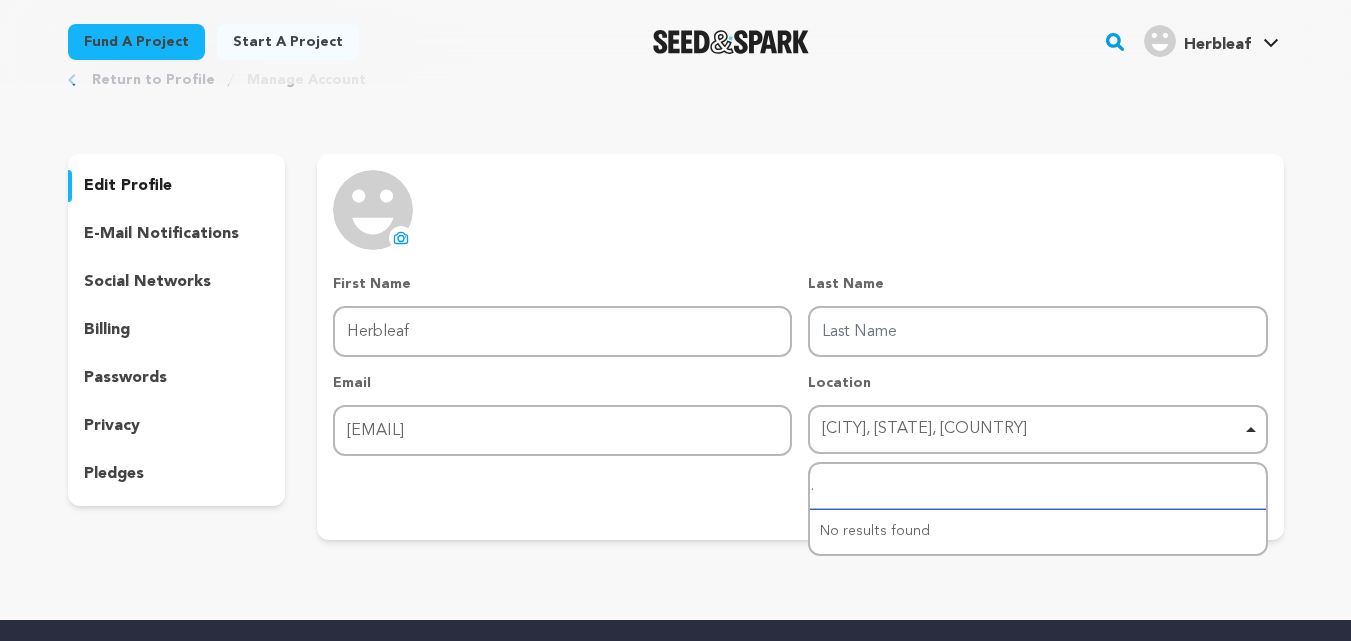 type on "." 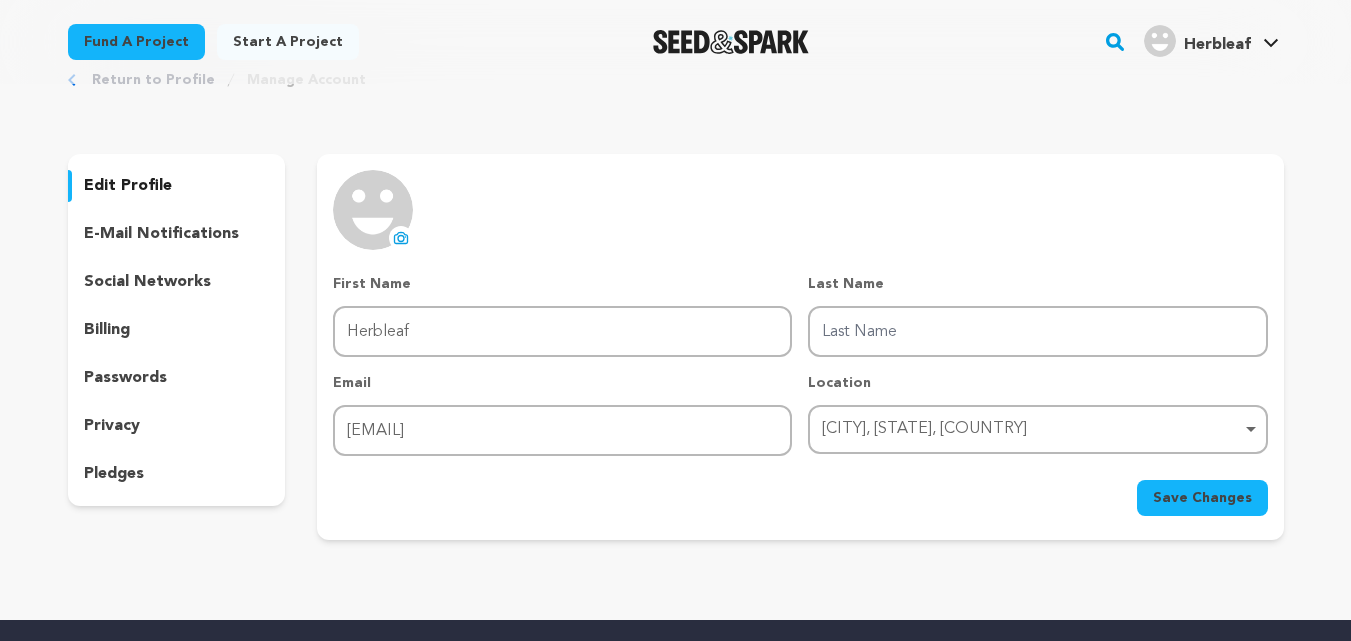 click 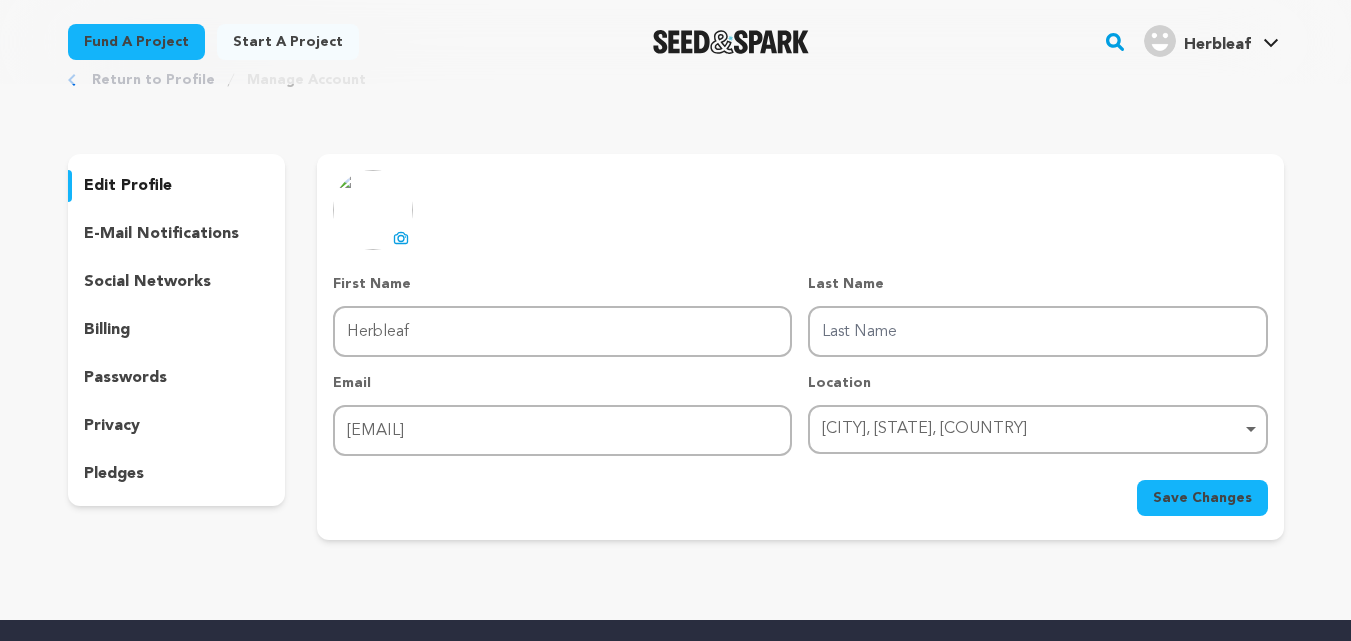 click on "United Downs, England, United Kingdom Remove item" at bounding box center (1031, 429) 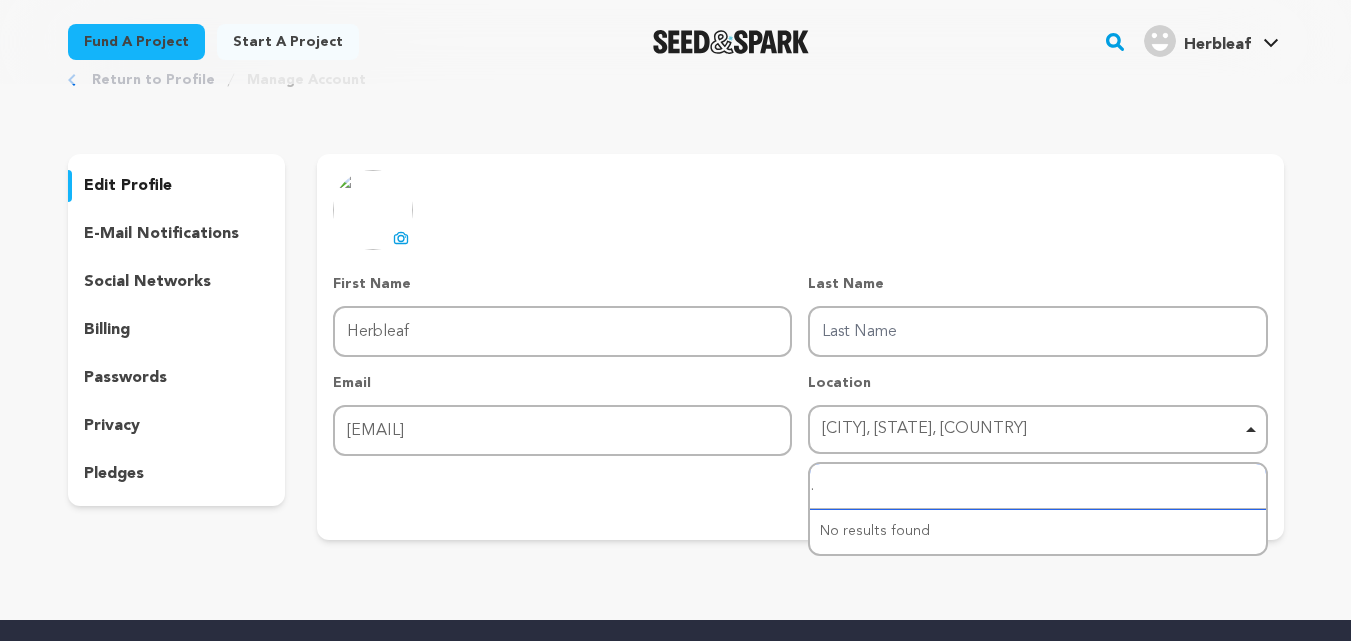 click on "." at bounding box center [1037, 486] 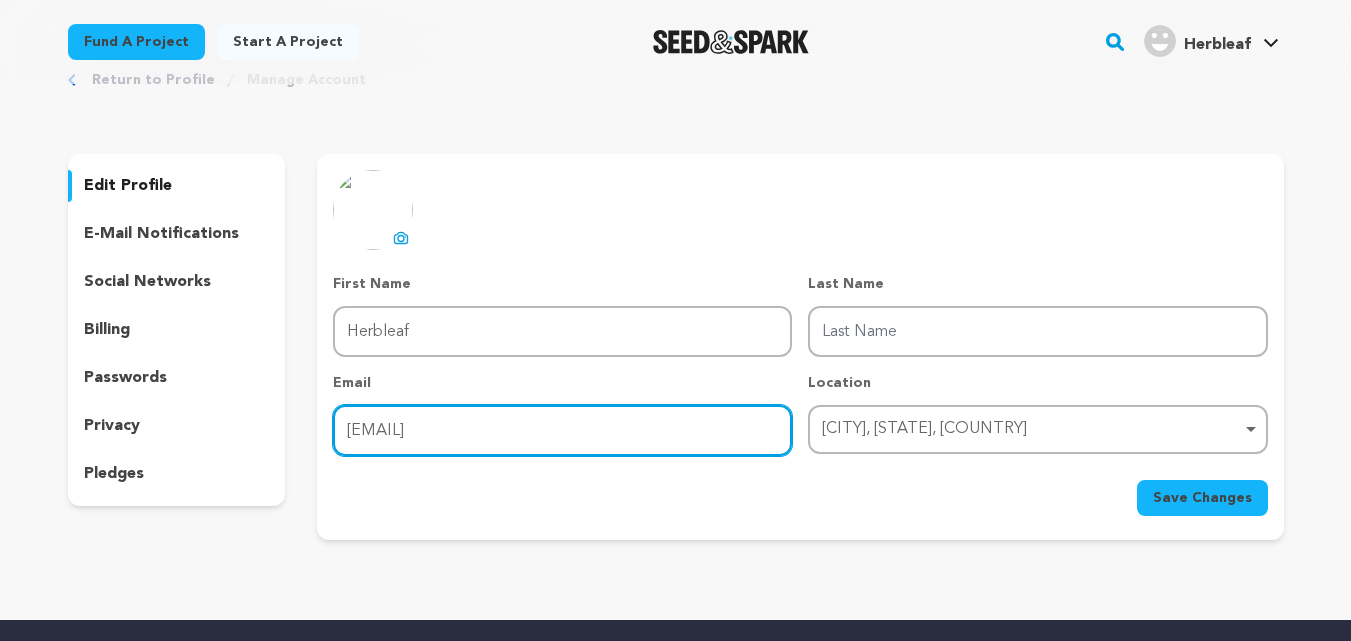 click on "abdullah.celestadigitals@gmail.com" at bounding box center [562, 430] 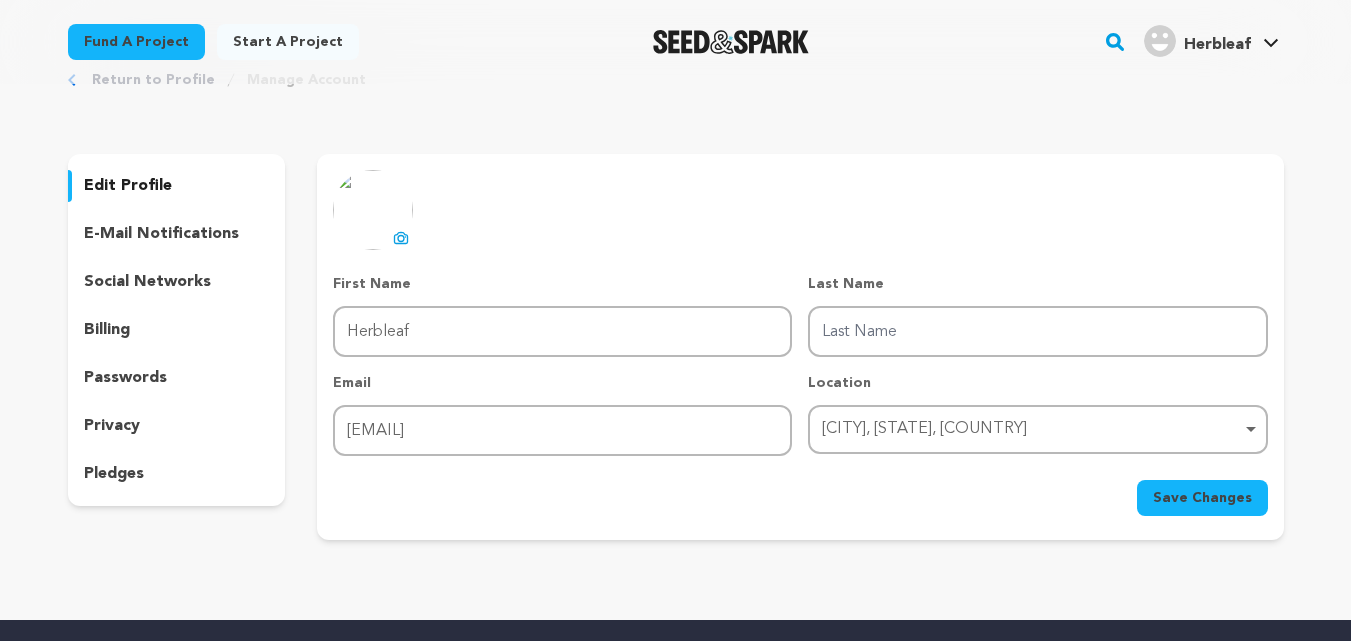 click on "Save Changes" at bounding box center (1202, 498) 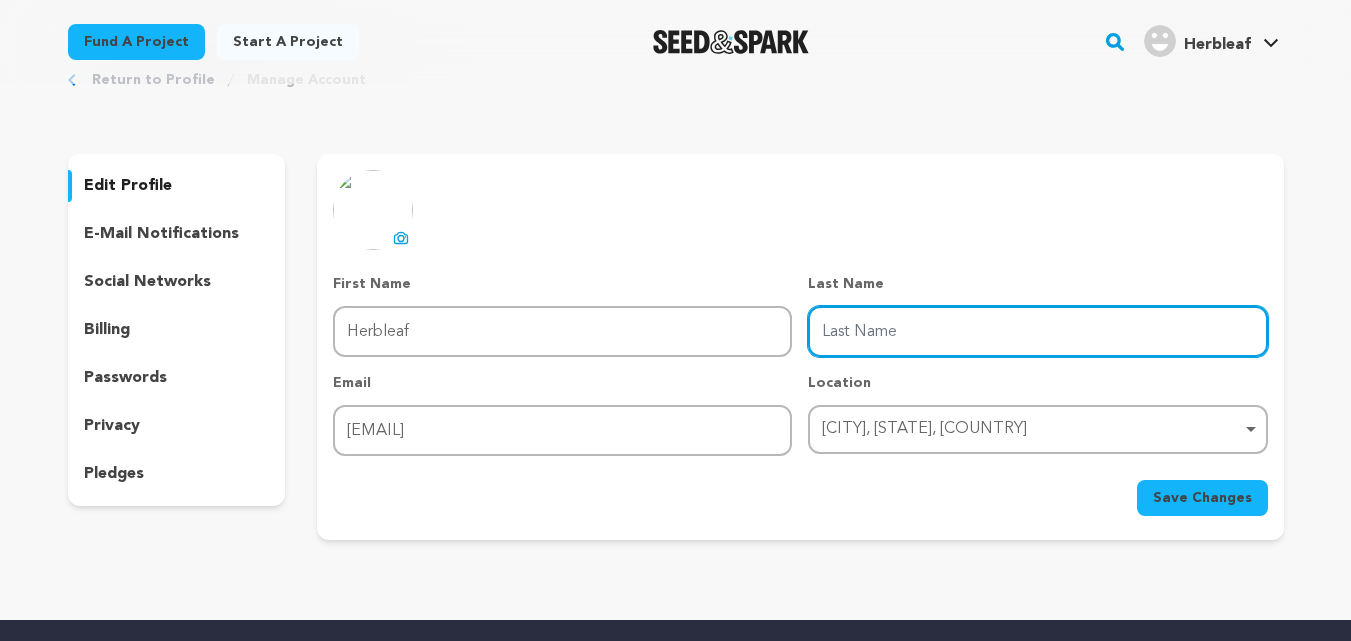 click on "United Downs, England, United Kingdom Remove item" at bounding box center [1031, 429] 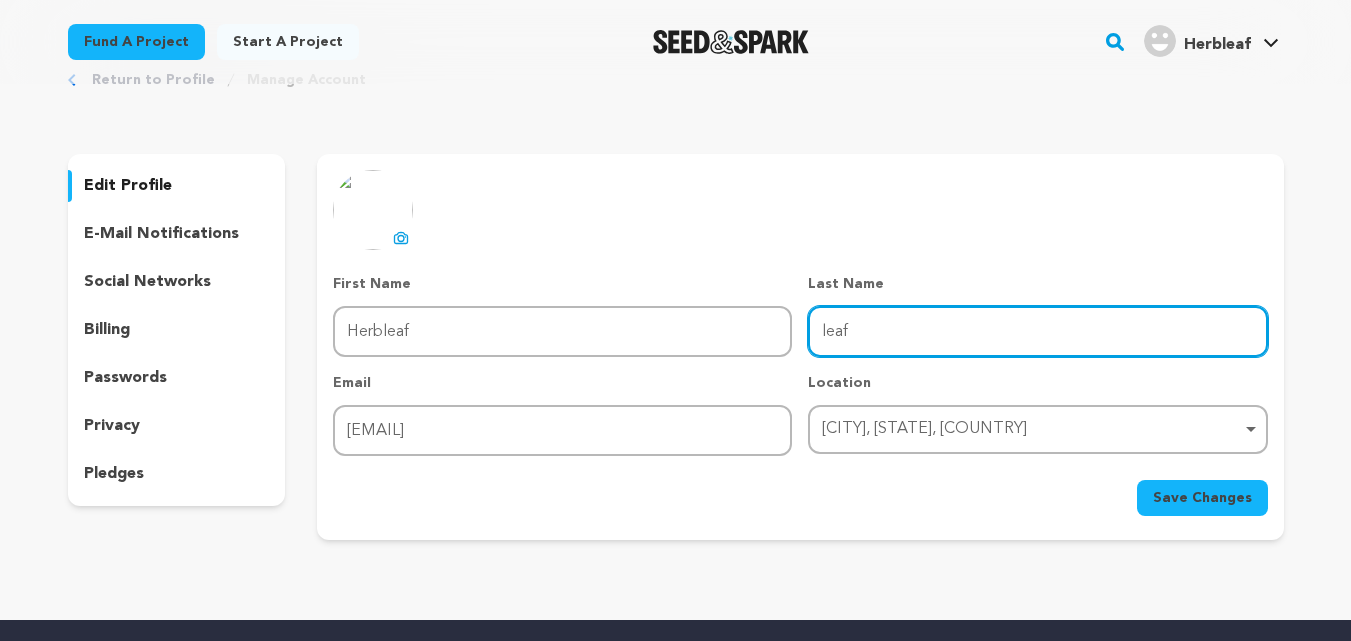 type on "leaf" 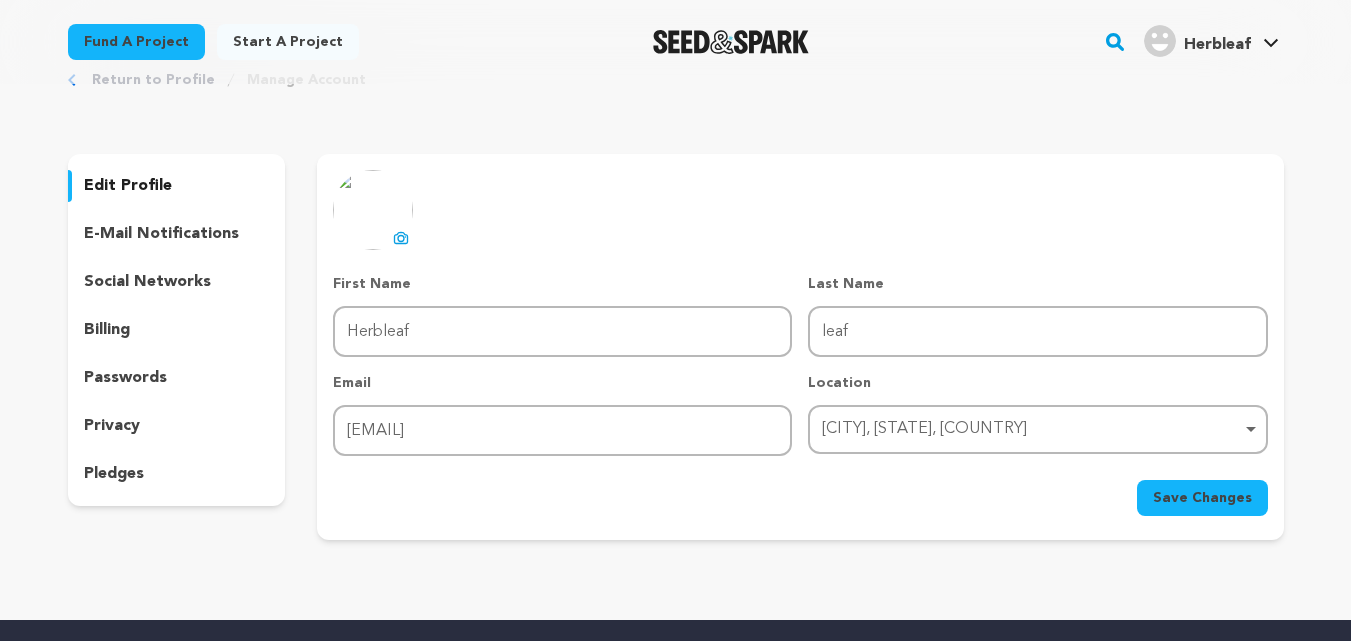 click on "Save Changes" at bounding box center (1202, 498) 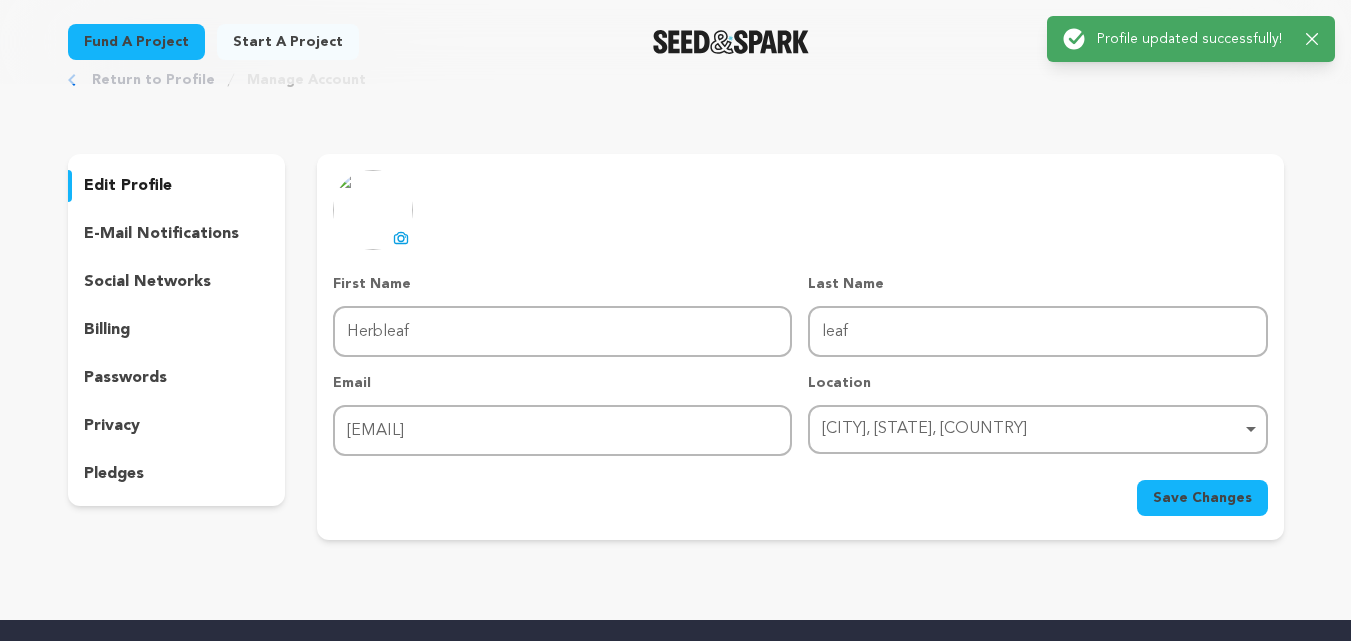 click on "First Name
First Name
Herbleaf" at bounding box center (562, 315) 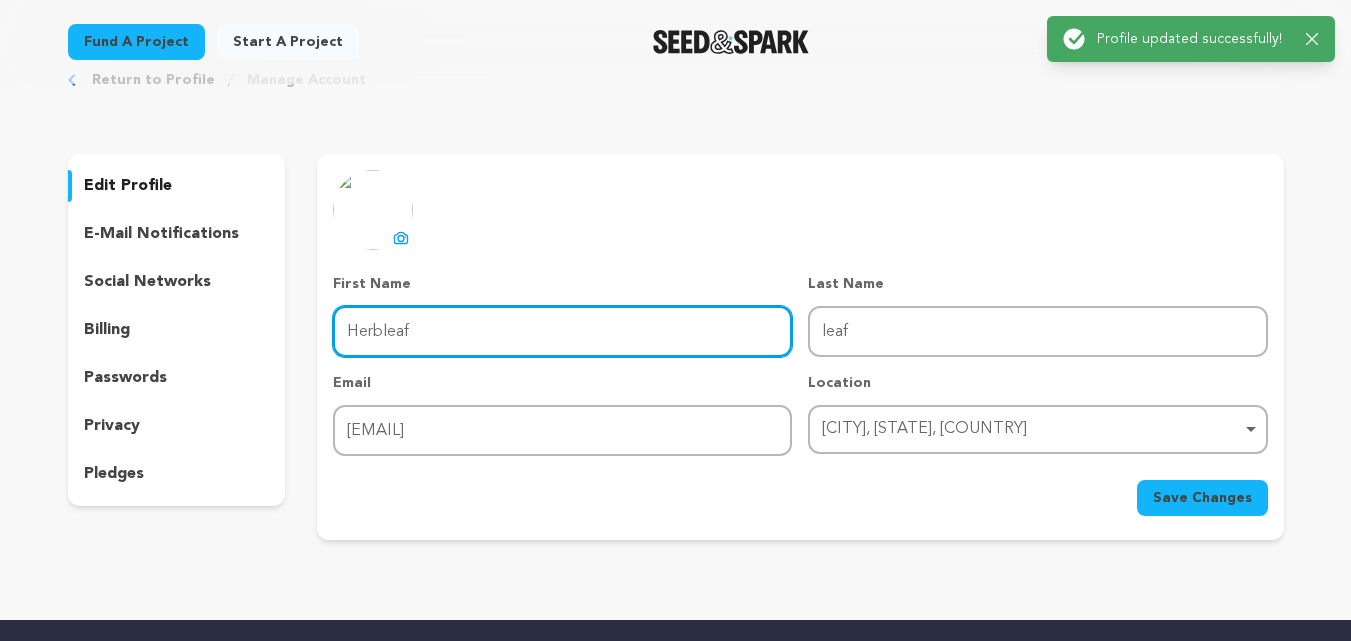 click on "Herbleaf" at bounding box center (562, 331) 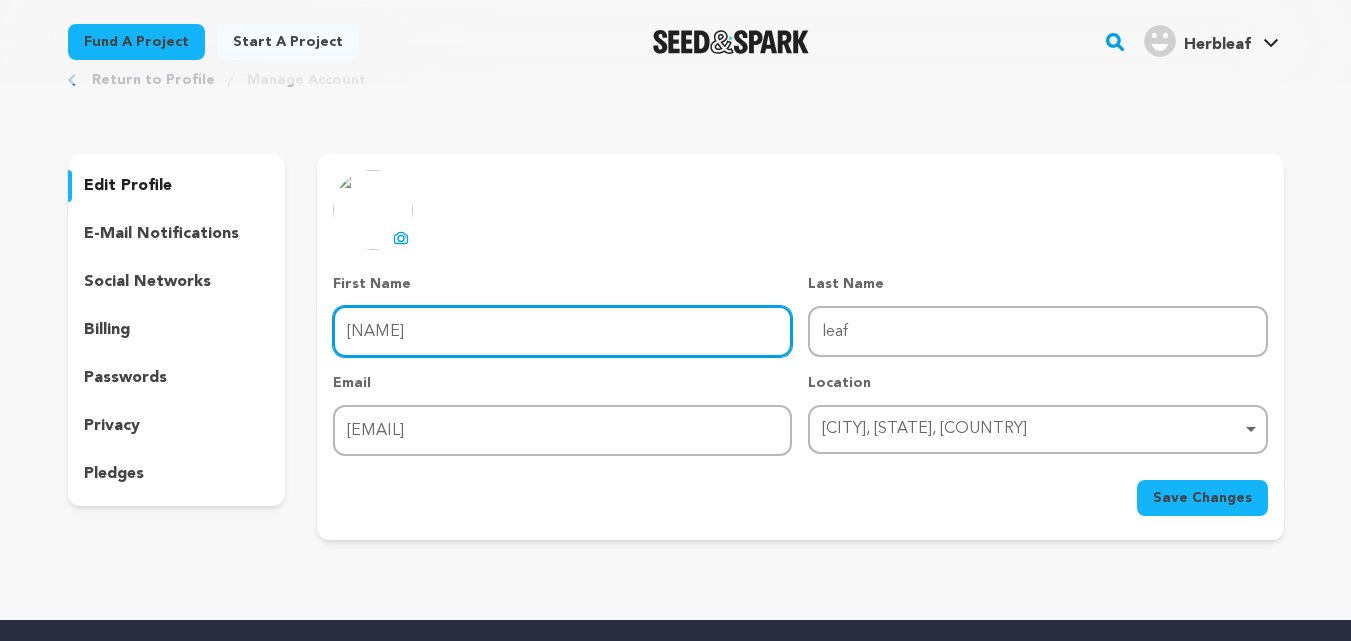 type on "Herb" 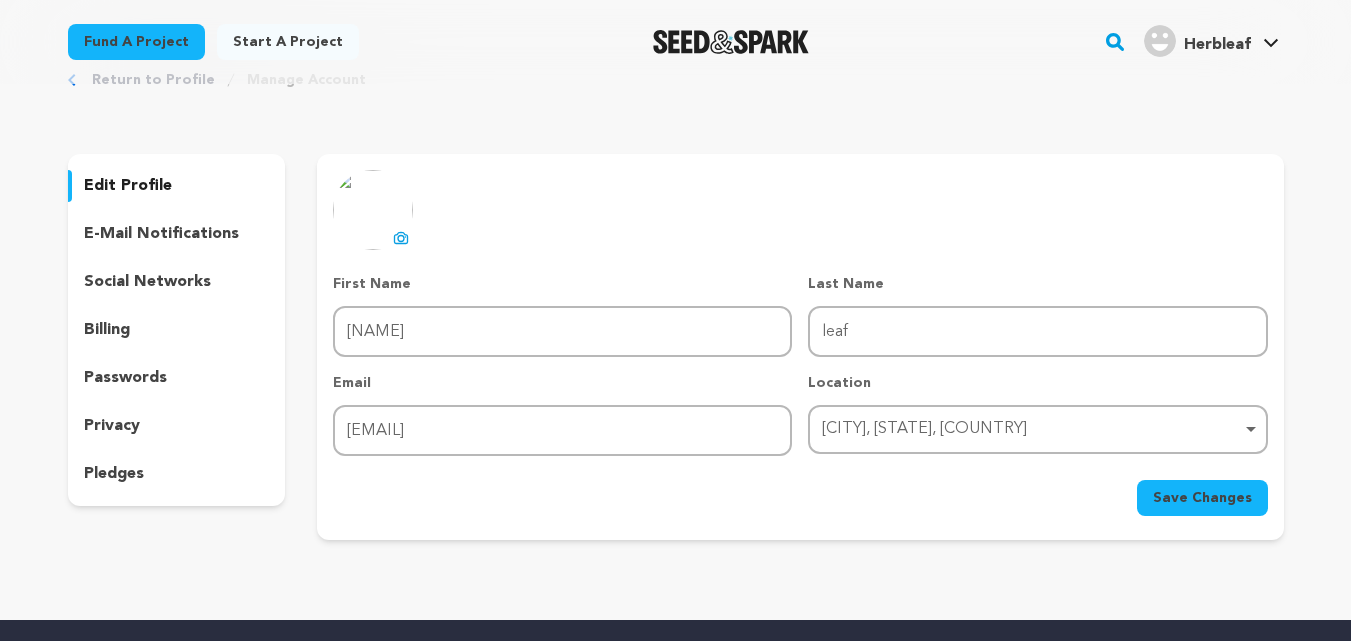 click on "Save Changes" at bounding box center (1202, 498) 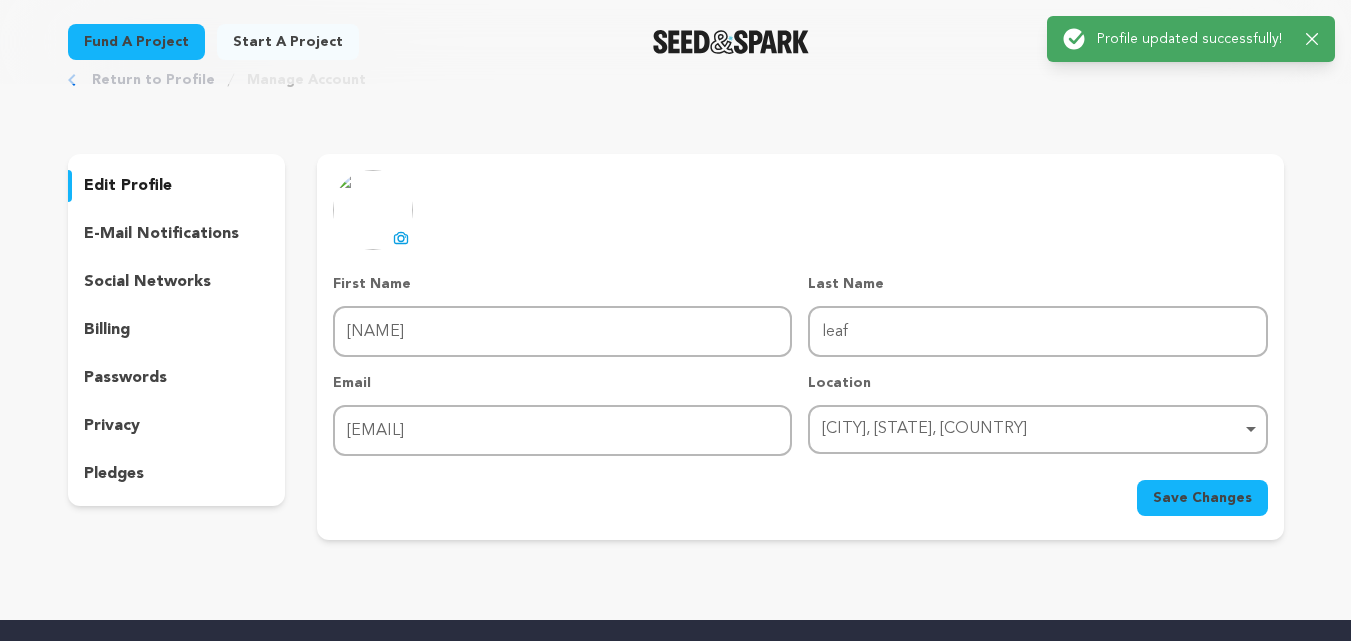 click on "Profile updated successfully!" at bounding box center (1193, 39) 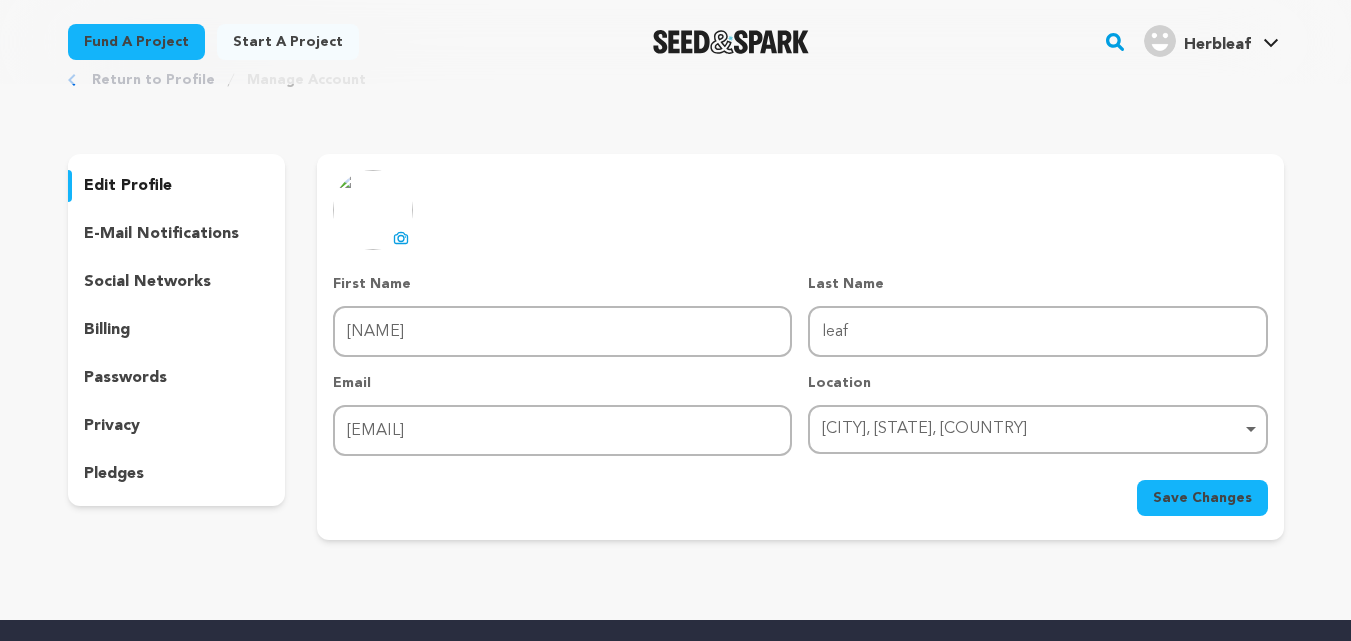 click at bounding box center (731, 42) 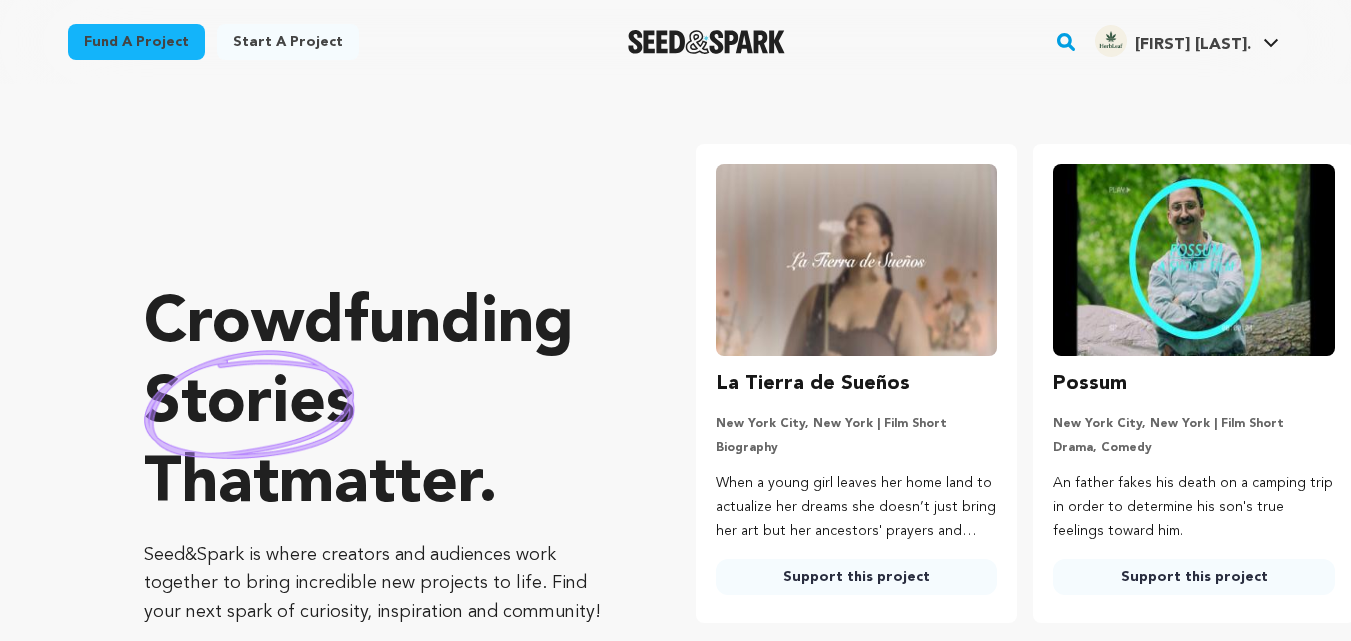 scroll, scrollTop: 0, scrollLeft: 0, axis: both 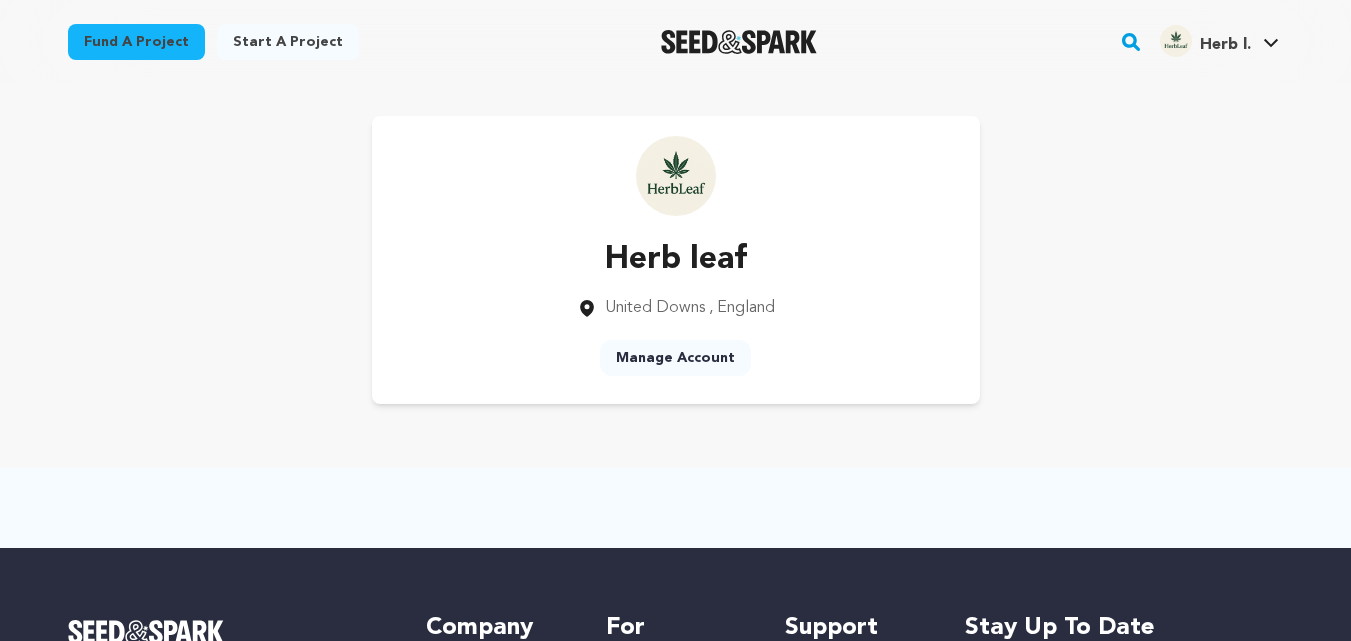 click on "Manage Account" at bounding box center (675, 358) 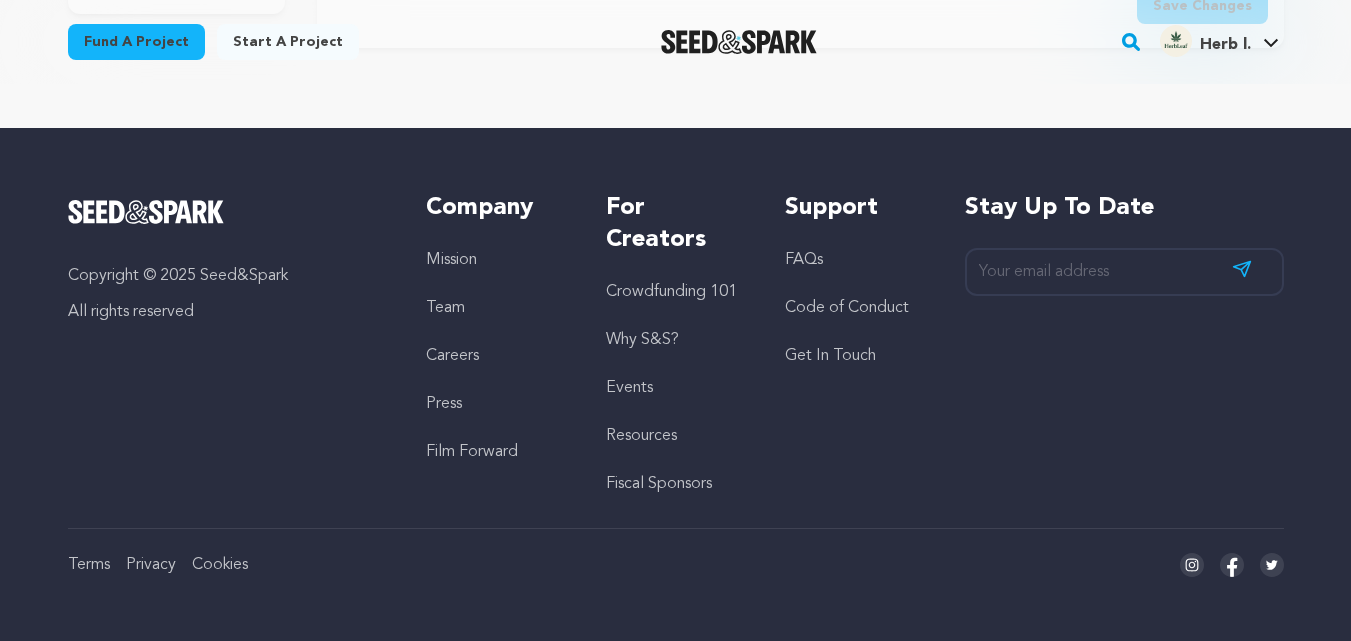 scroll, scrollTop: 0, scrollLeft: 0, axis: both 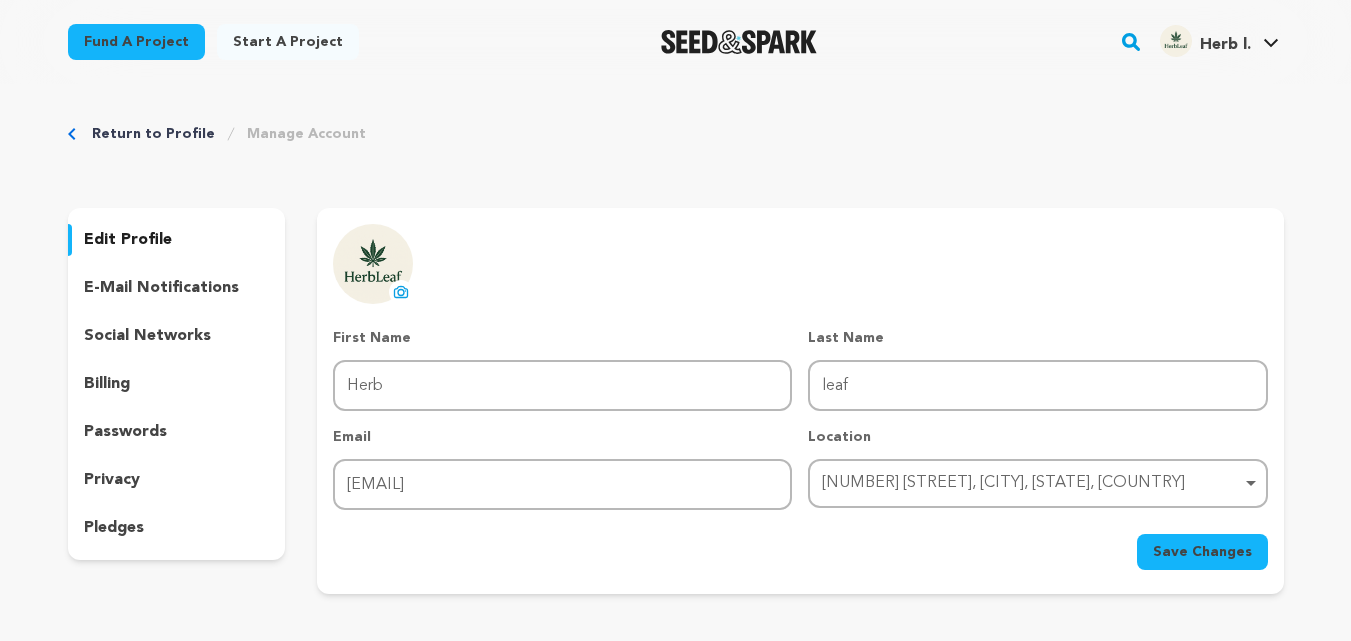 click on "Save Changes" at bounding box center [1202, 552] 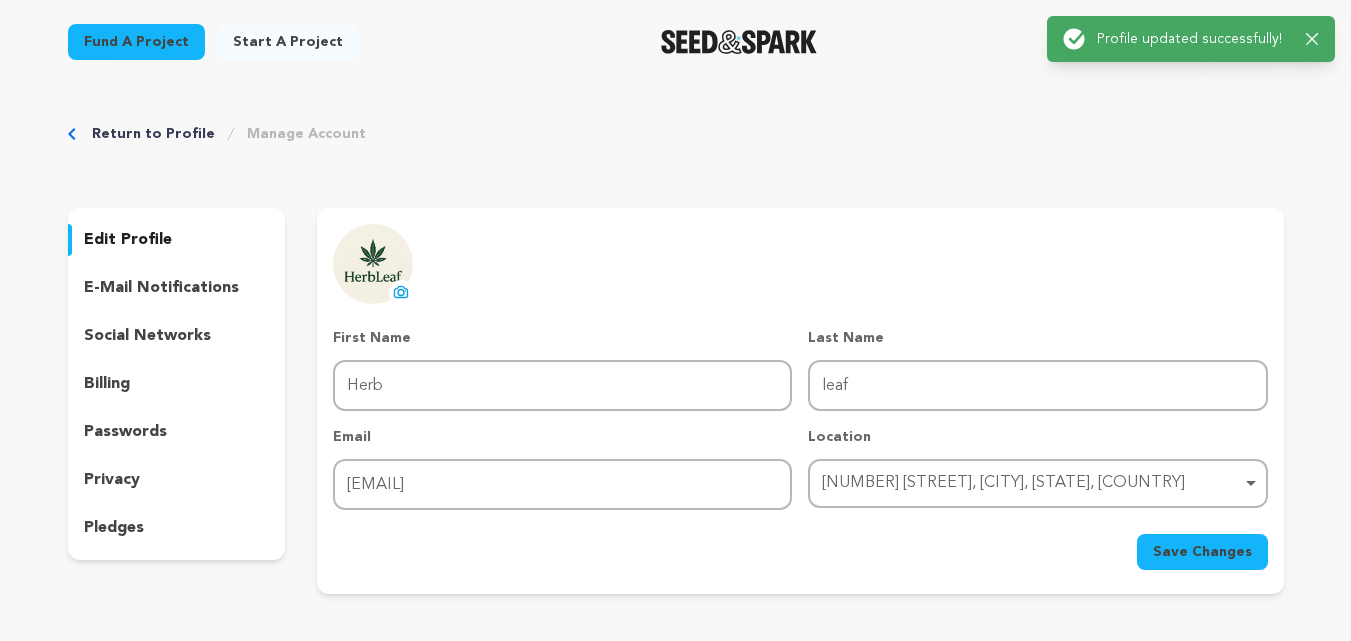click on "Manage Account" at bounding box center [306, 134] 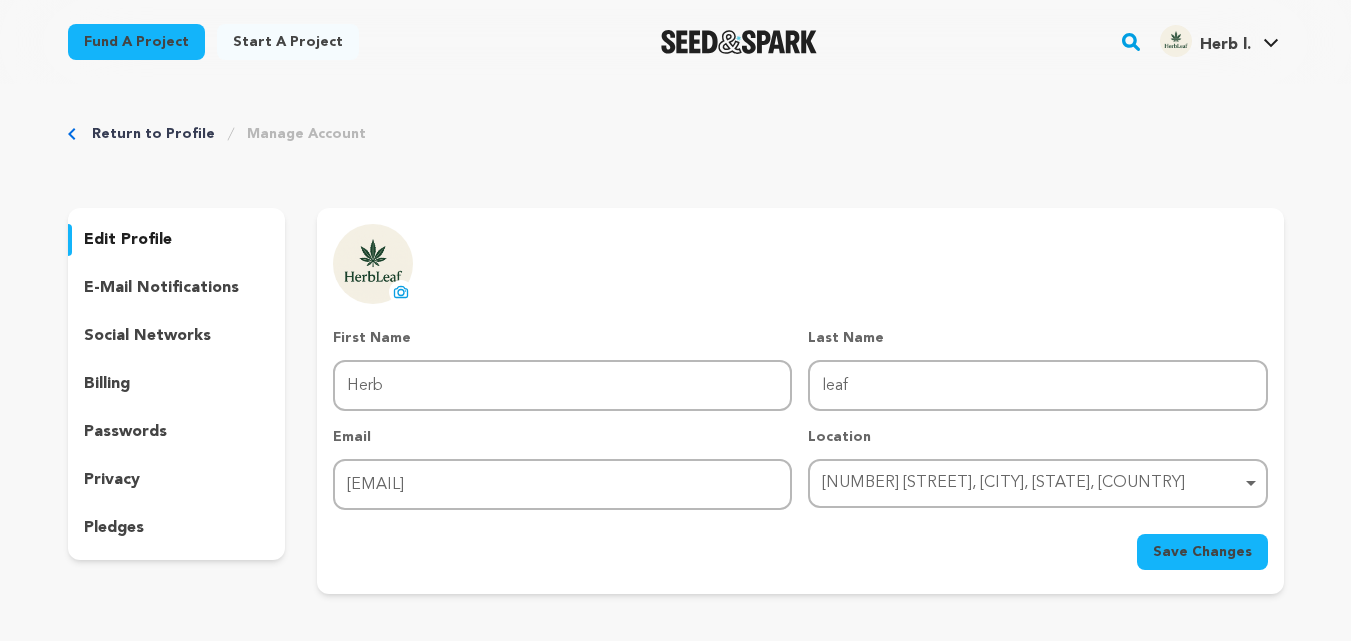 click on "Manage Account" at bounding box center [306, 134] 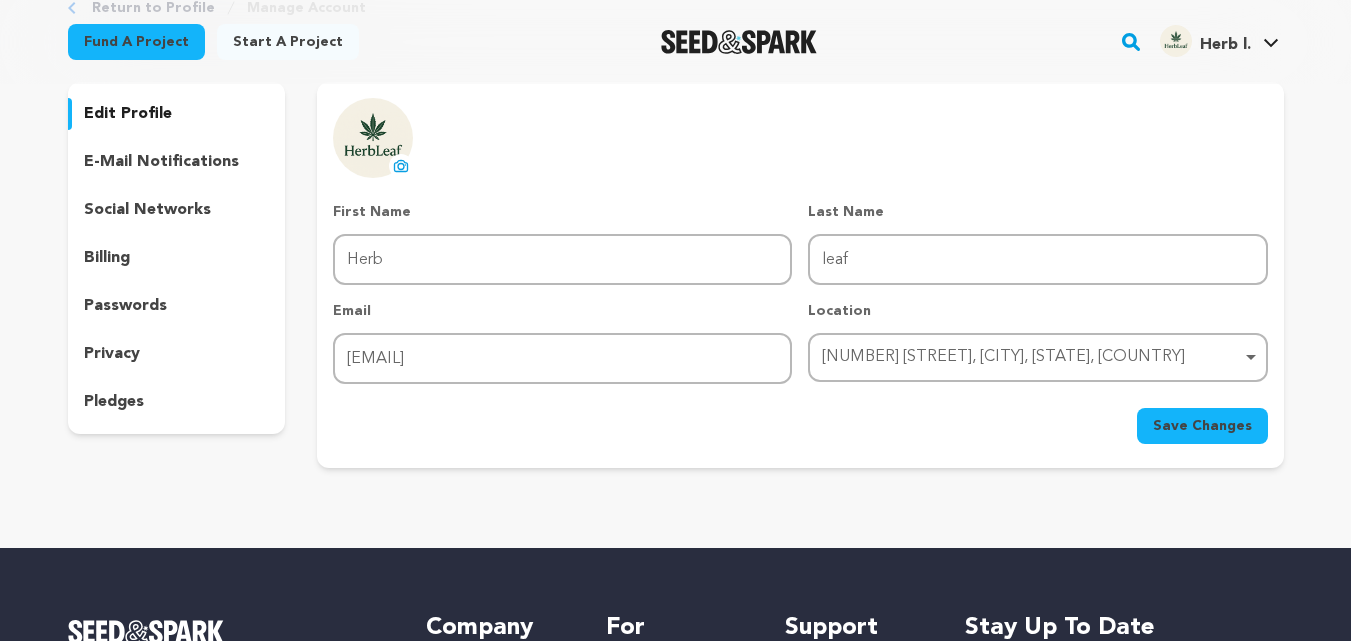 scroll, scrollTop: 0, scrollLeft: 0, axis: both 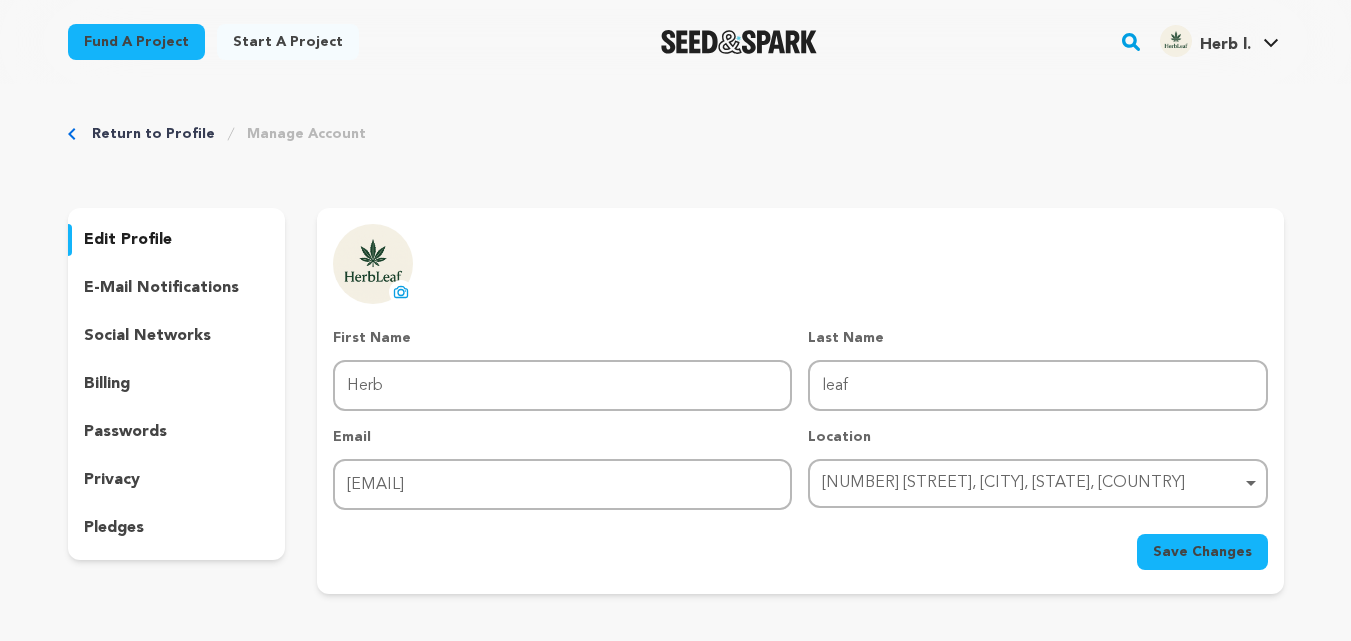 click on "Manage Account" at bounding box center (306, 134) 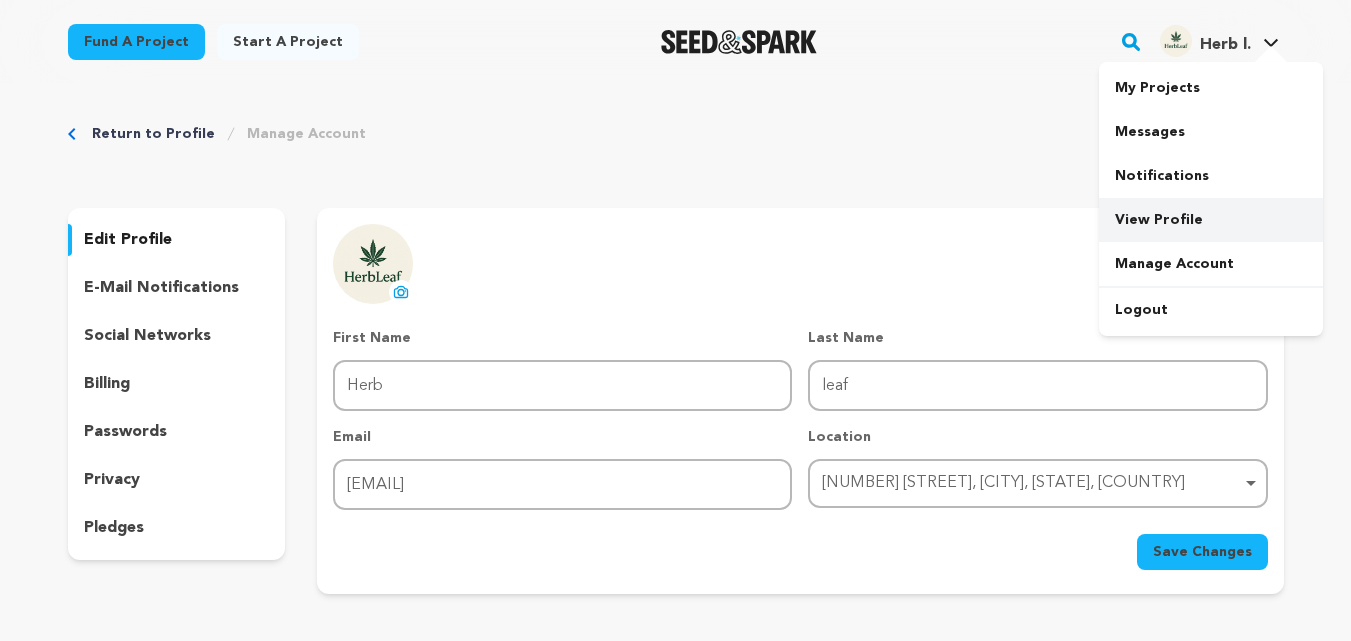 click on "View Profile" at bounding box center (1211, 220) 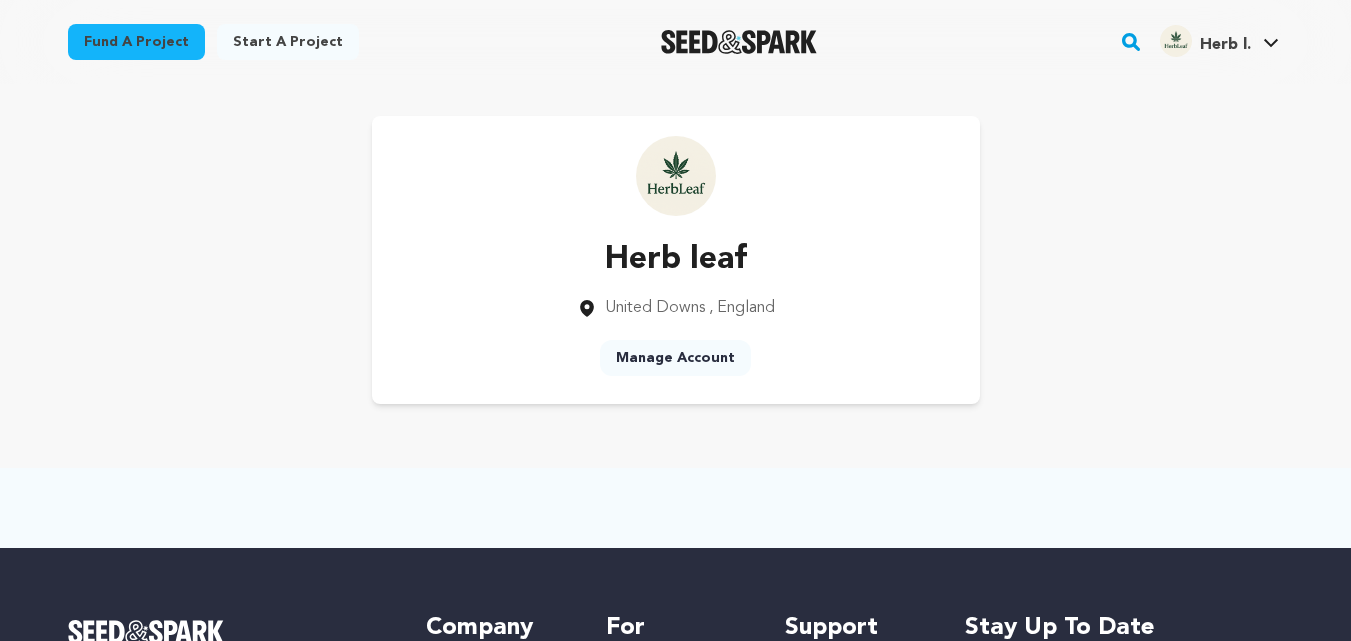 scroll, scrollTop: 0, scrollLeft: 0, axis: both 